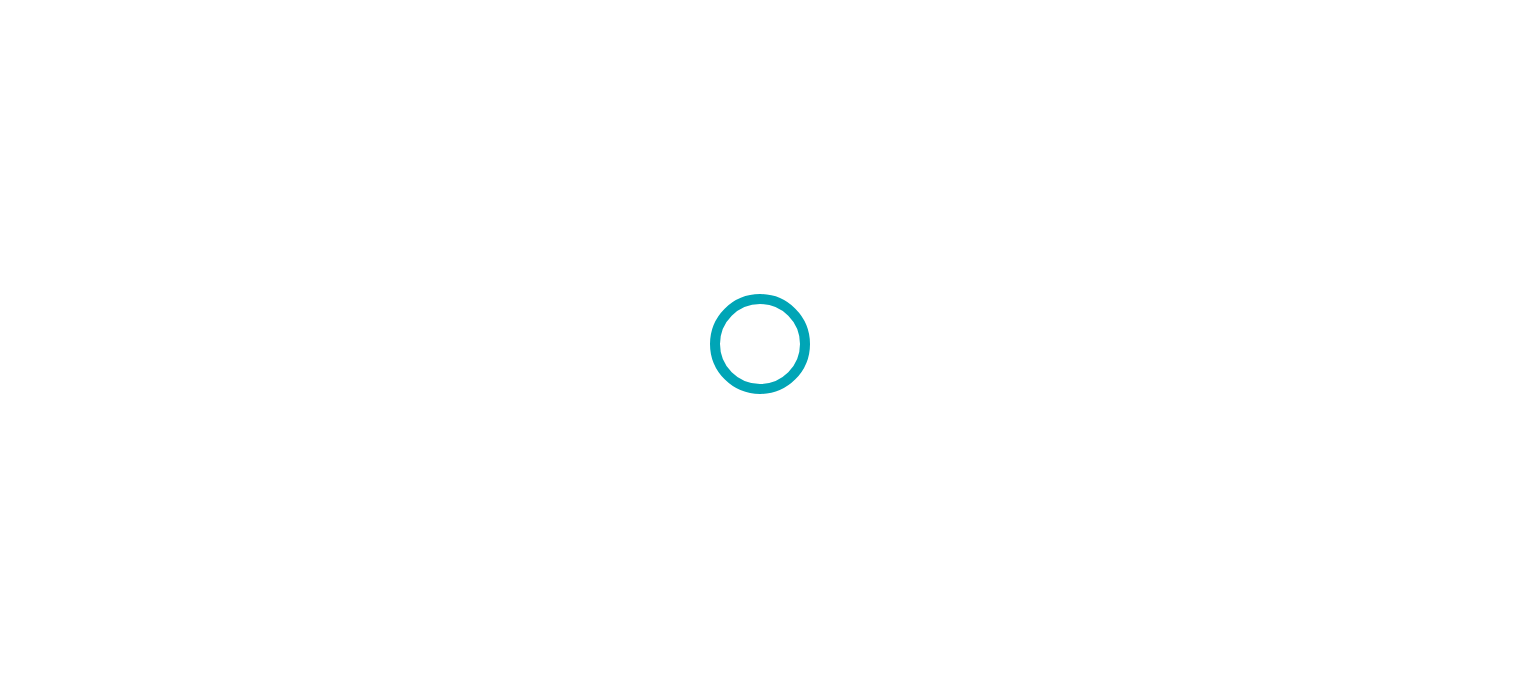 scroll, scrollTop: 0, scrollLeft: 0, axis: both 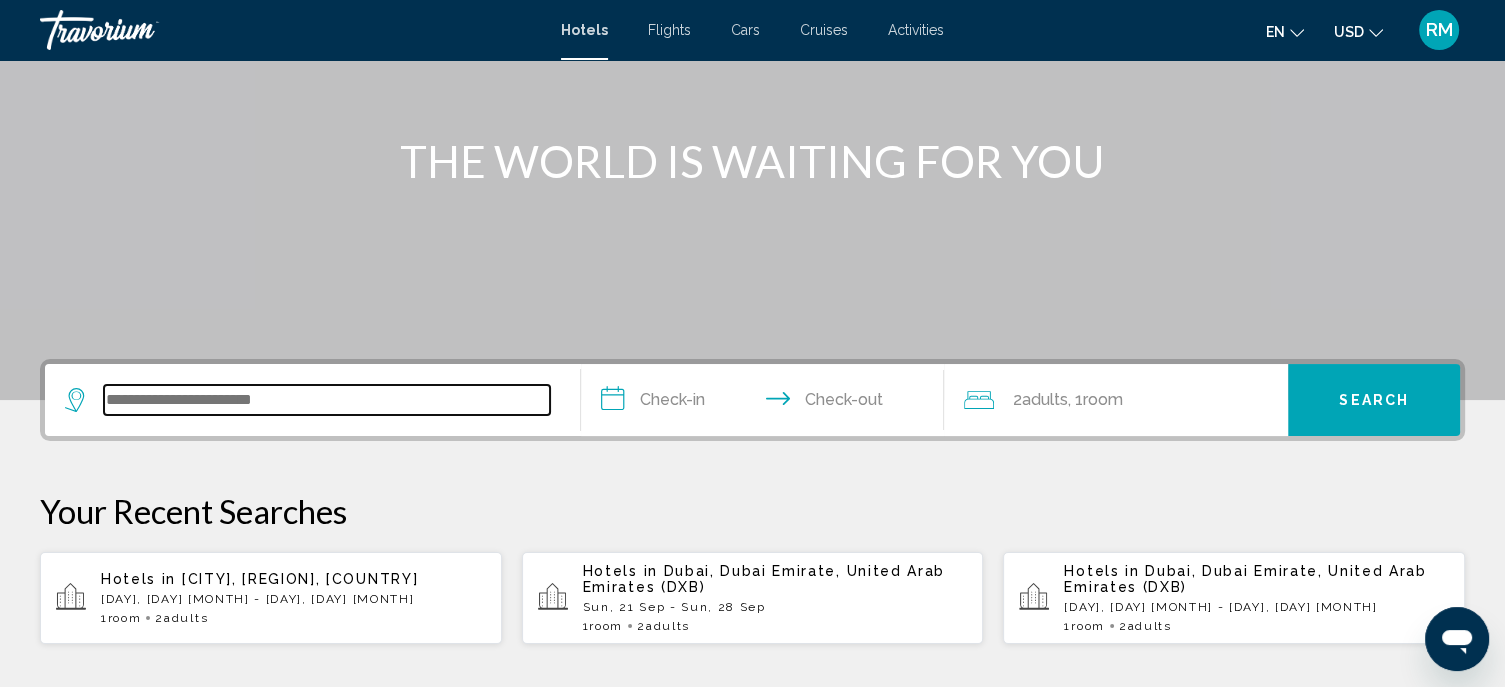 click at bounding box center [327, 400] 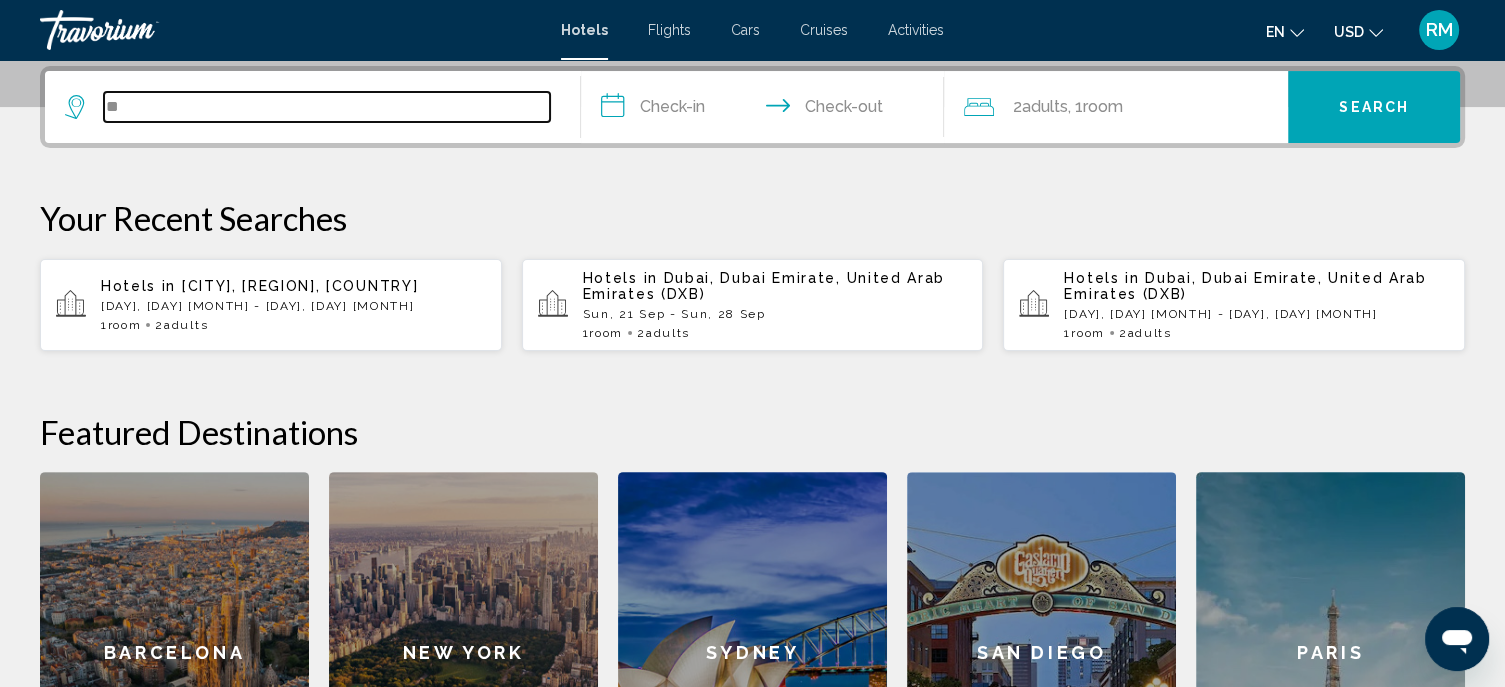 type on "*" 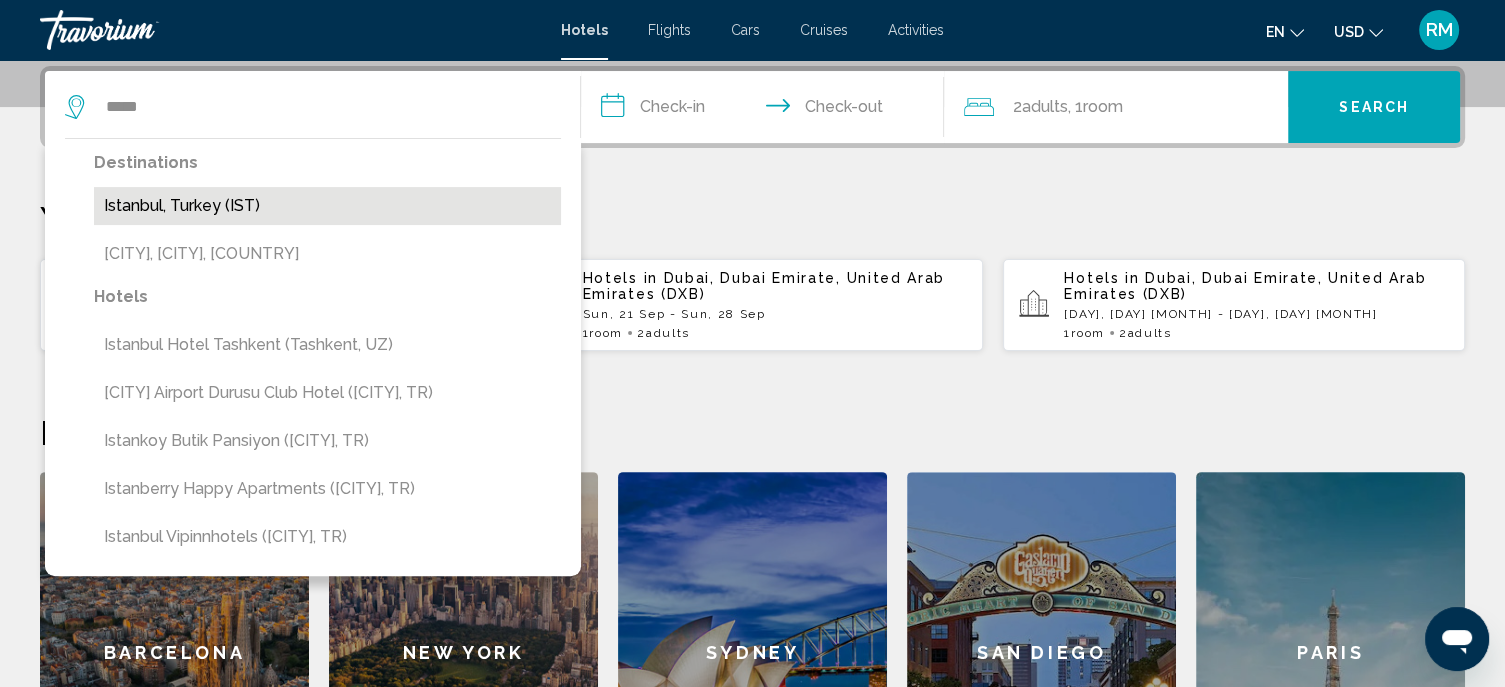 click on "Istanbul, Turkey (IST)" at bounding box center (327, 206) 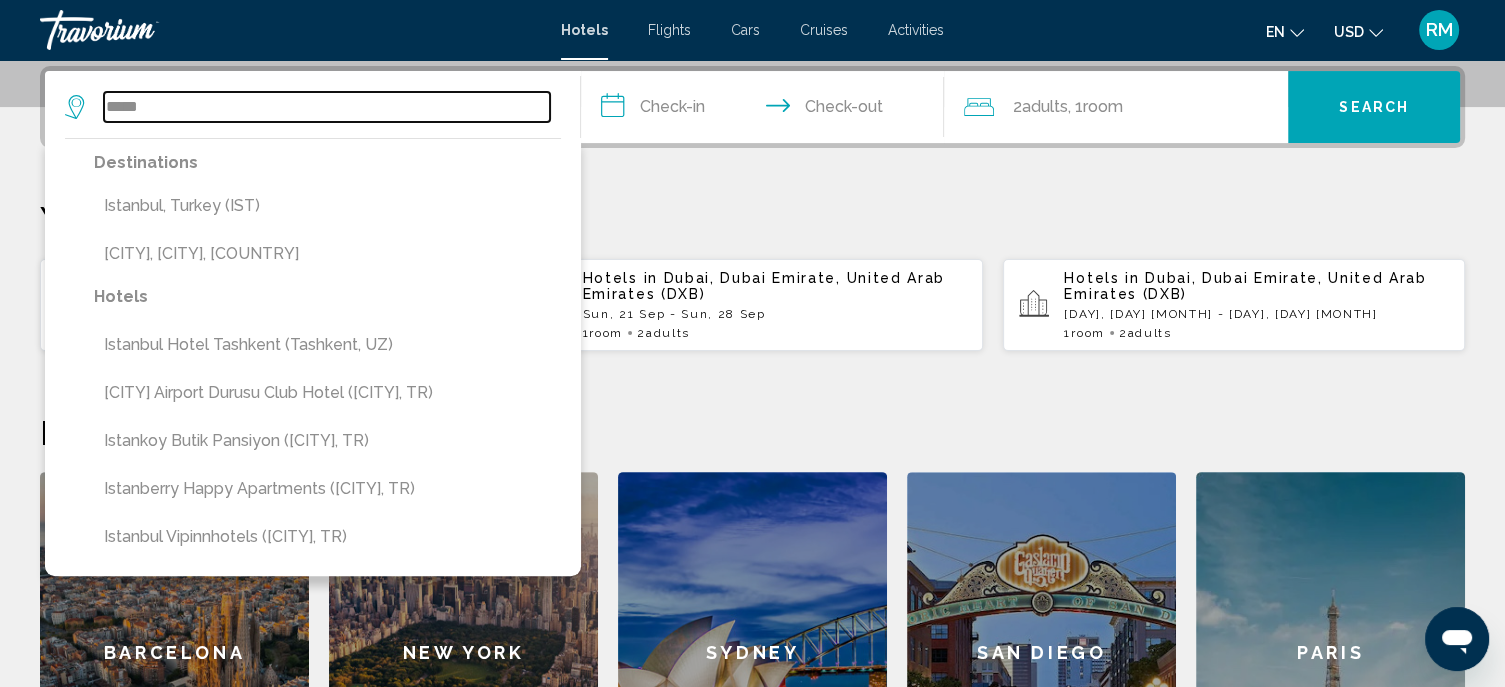 type on "**********" 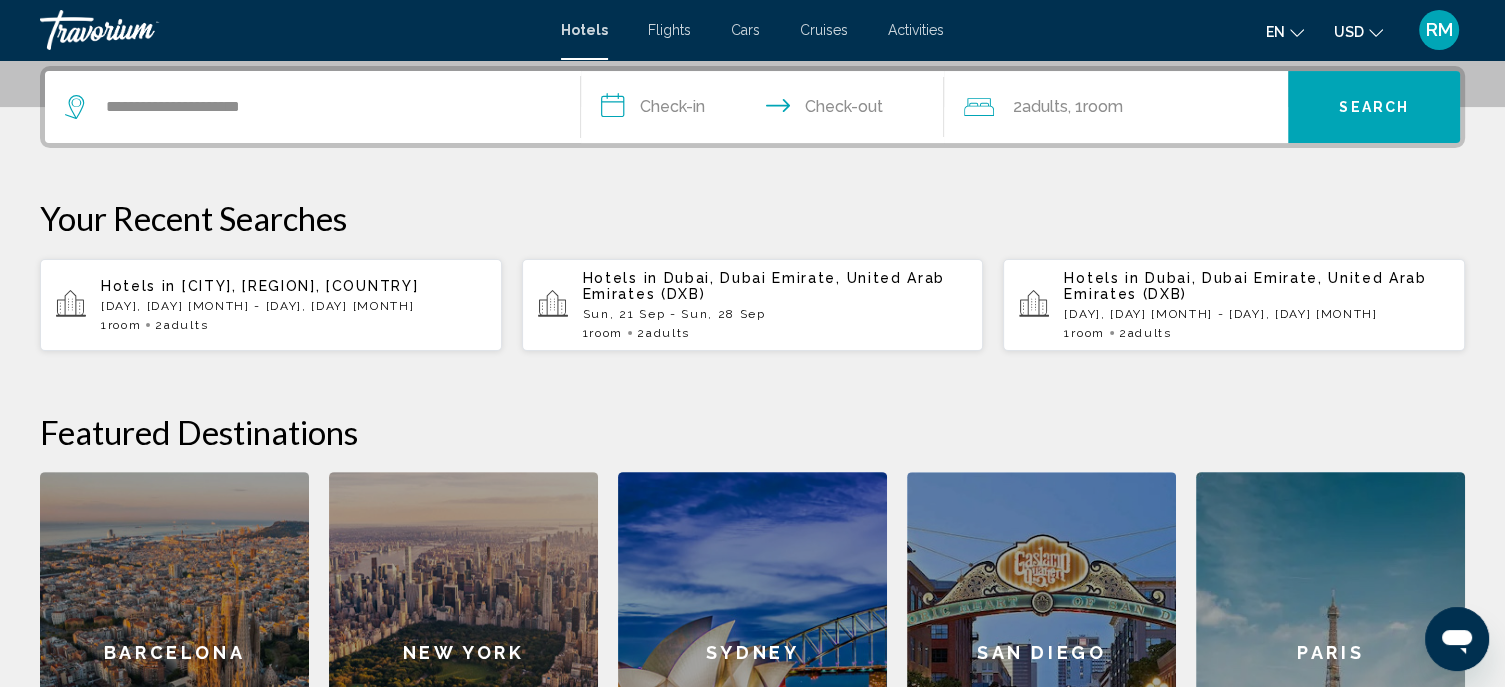 click on "**********" at bounding box center (767, 110) 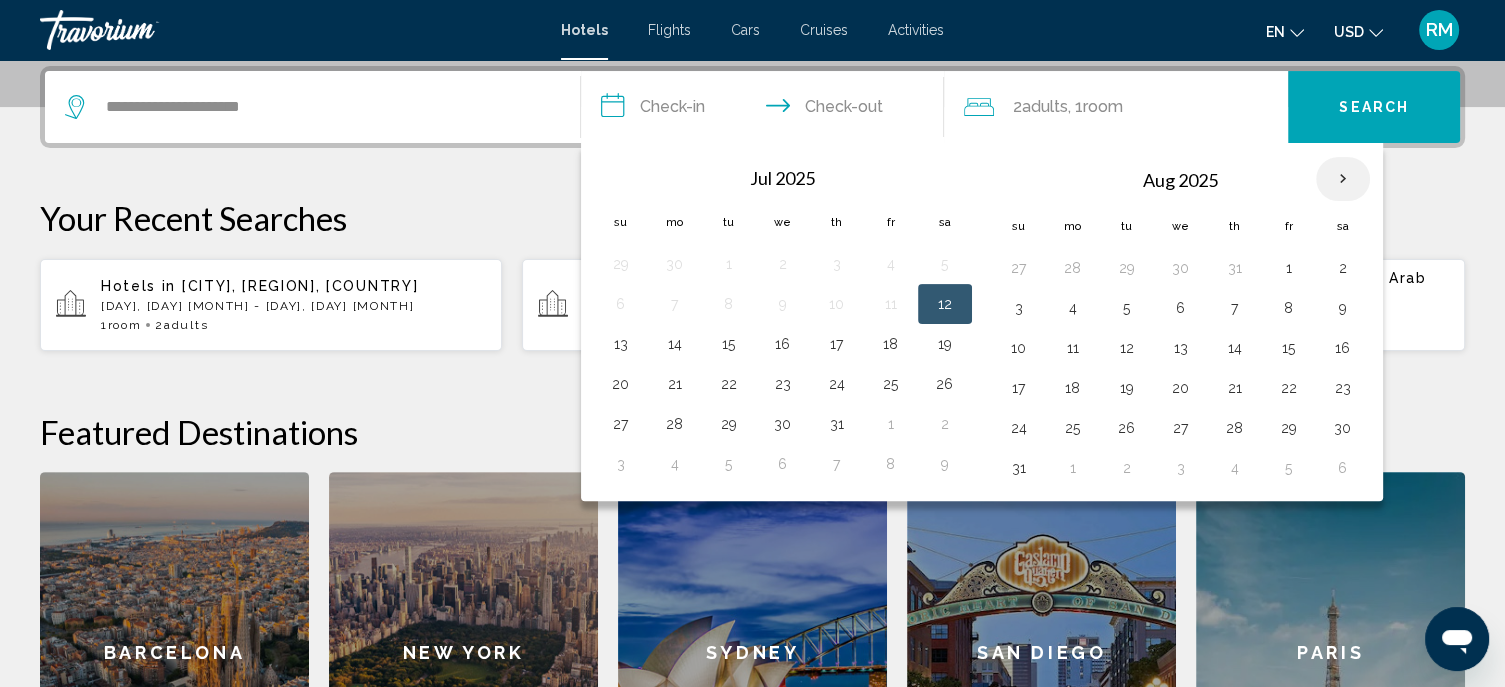 click at bounding box center (1343, 179) 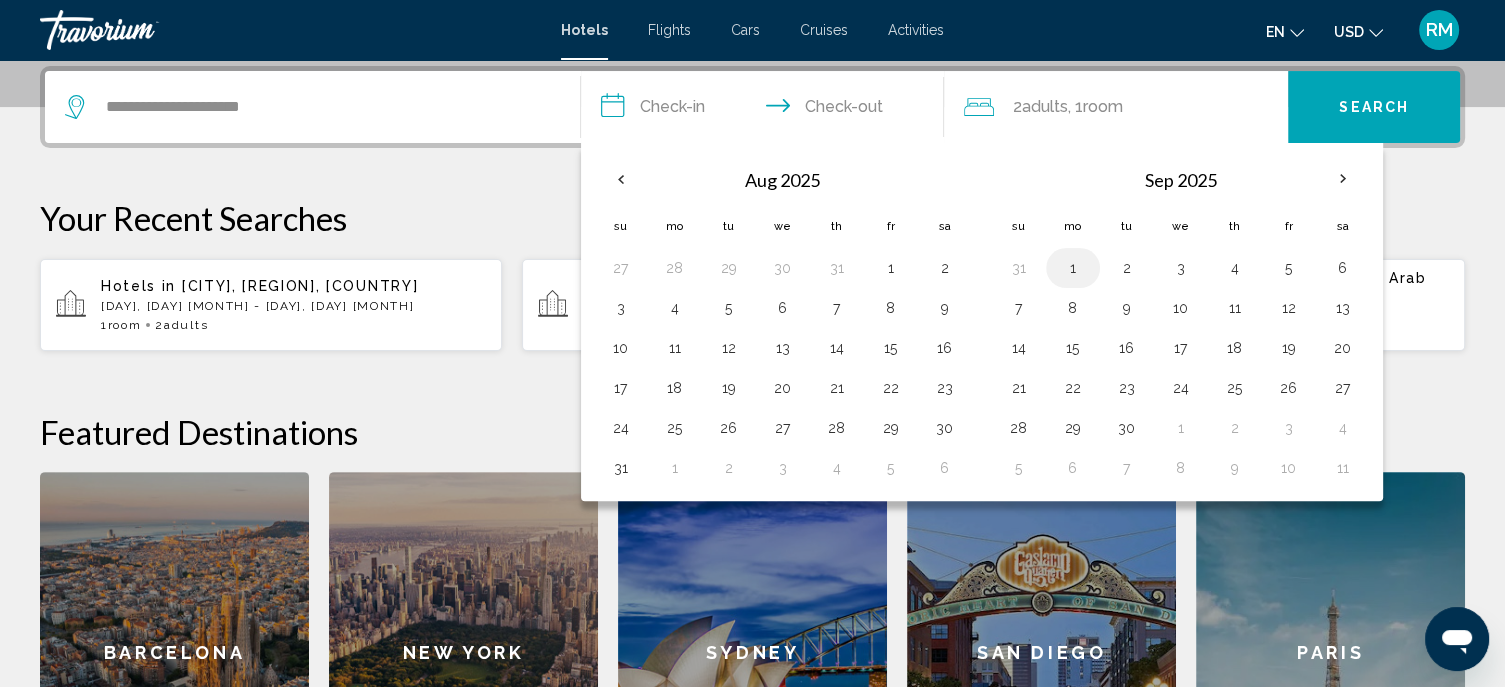 click on "1" at bounding box center (1073, 268) 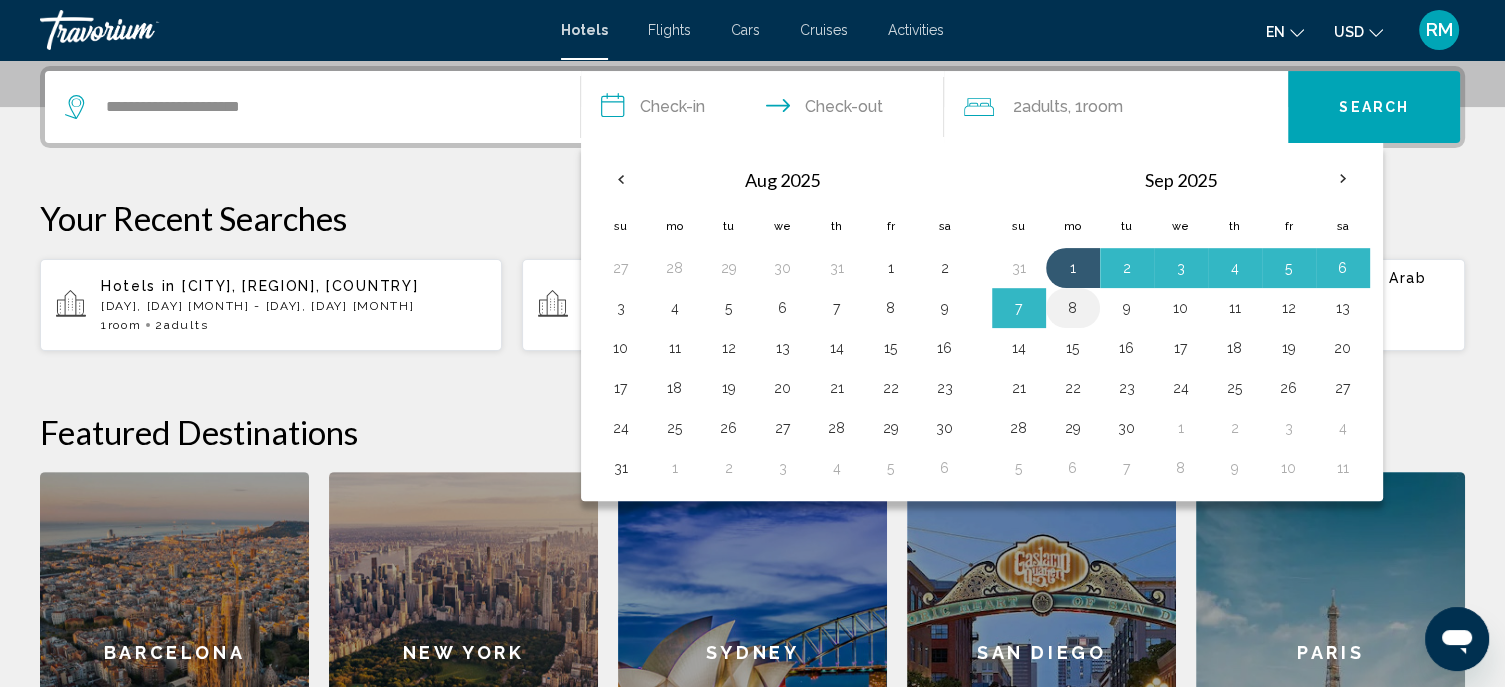 click on "8" at bounding box center (1073, 308) 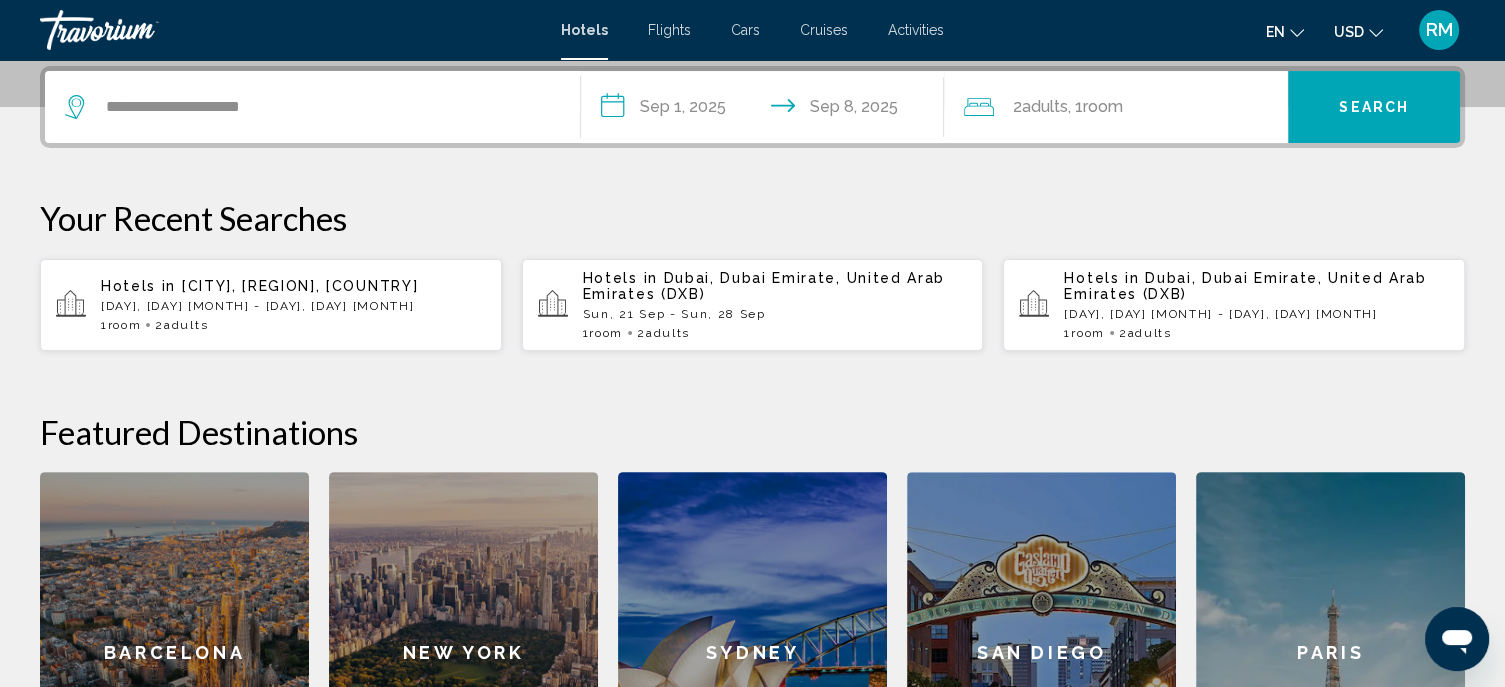 click 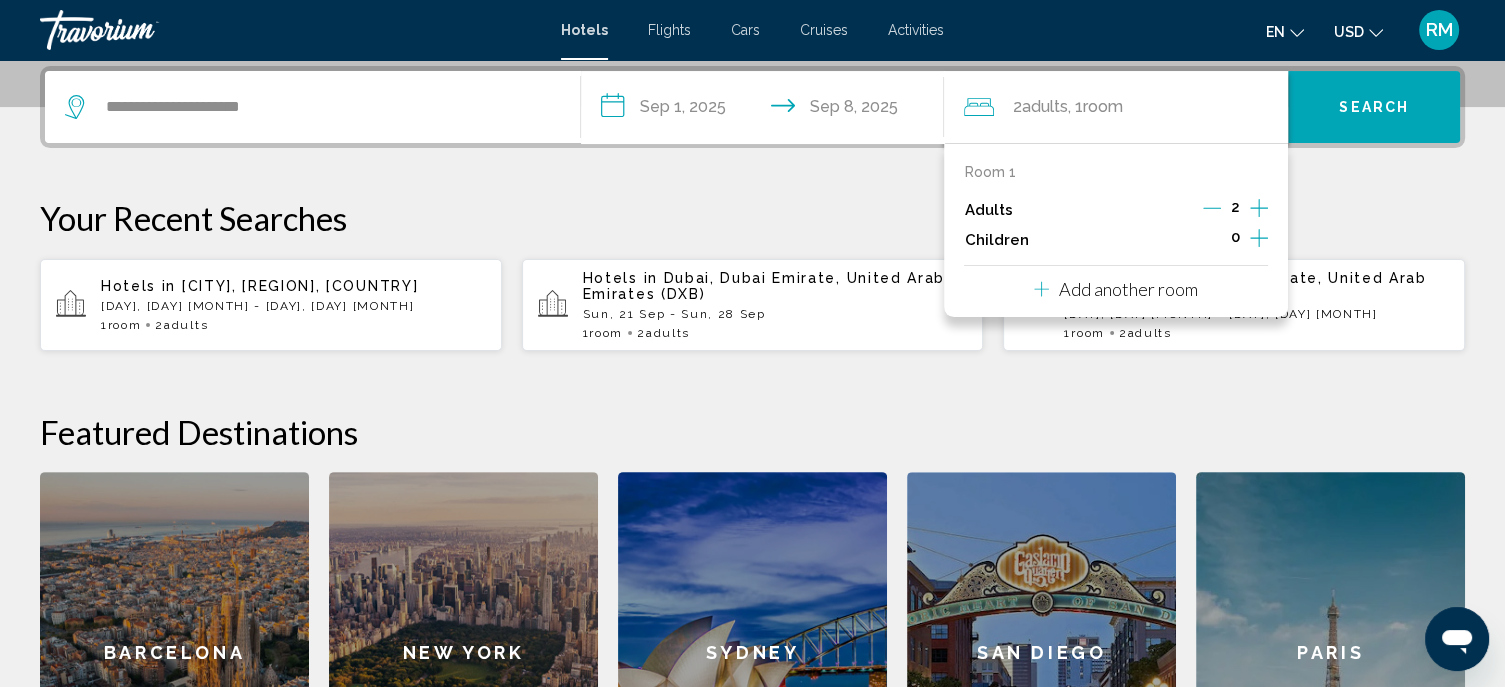 click 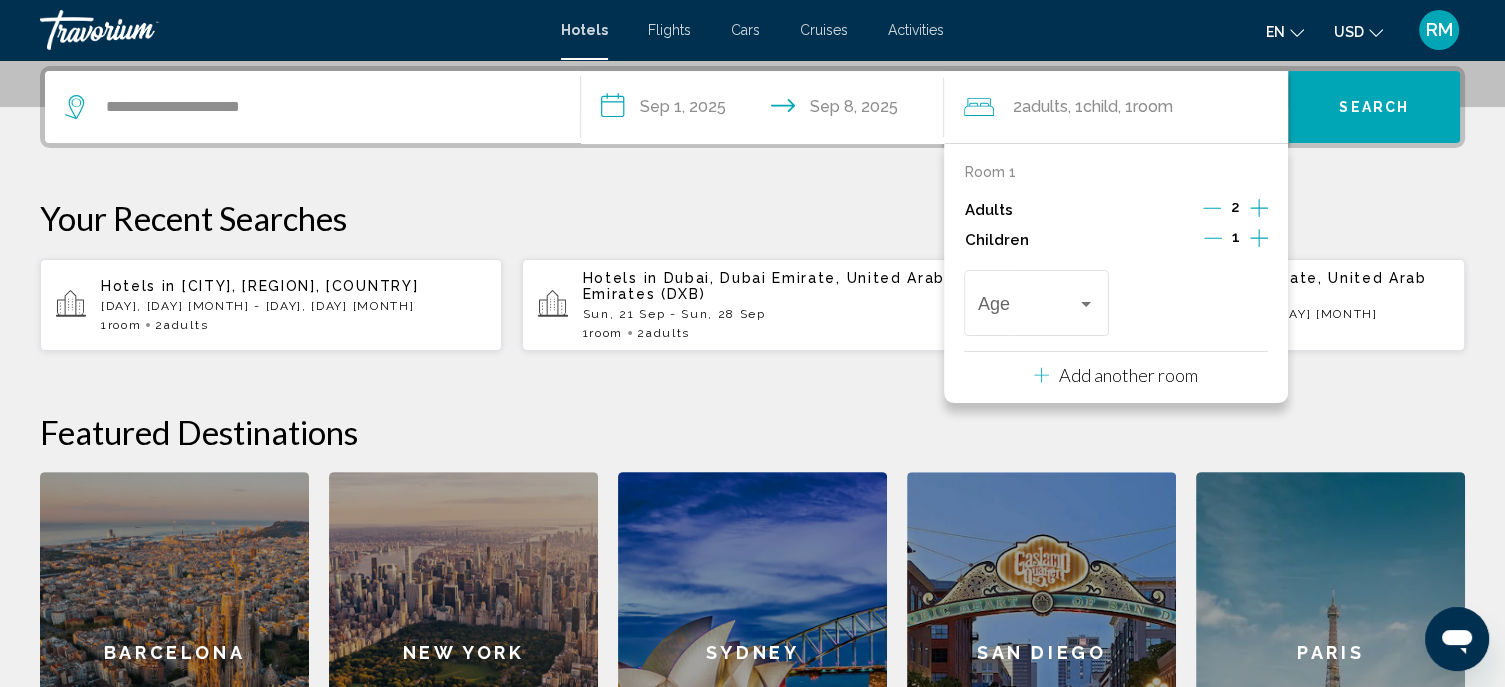 click 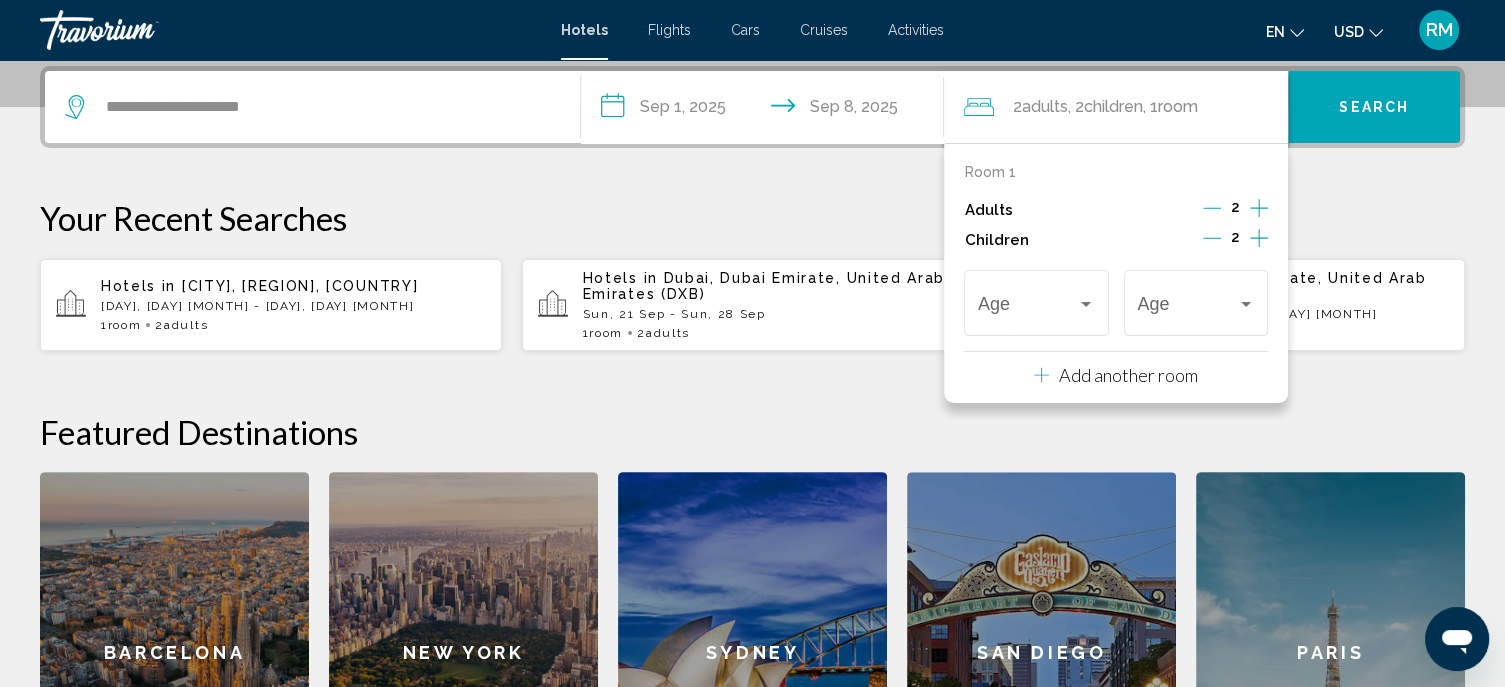 click 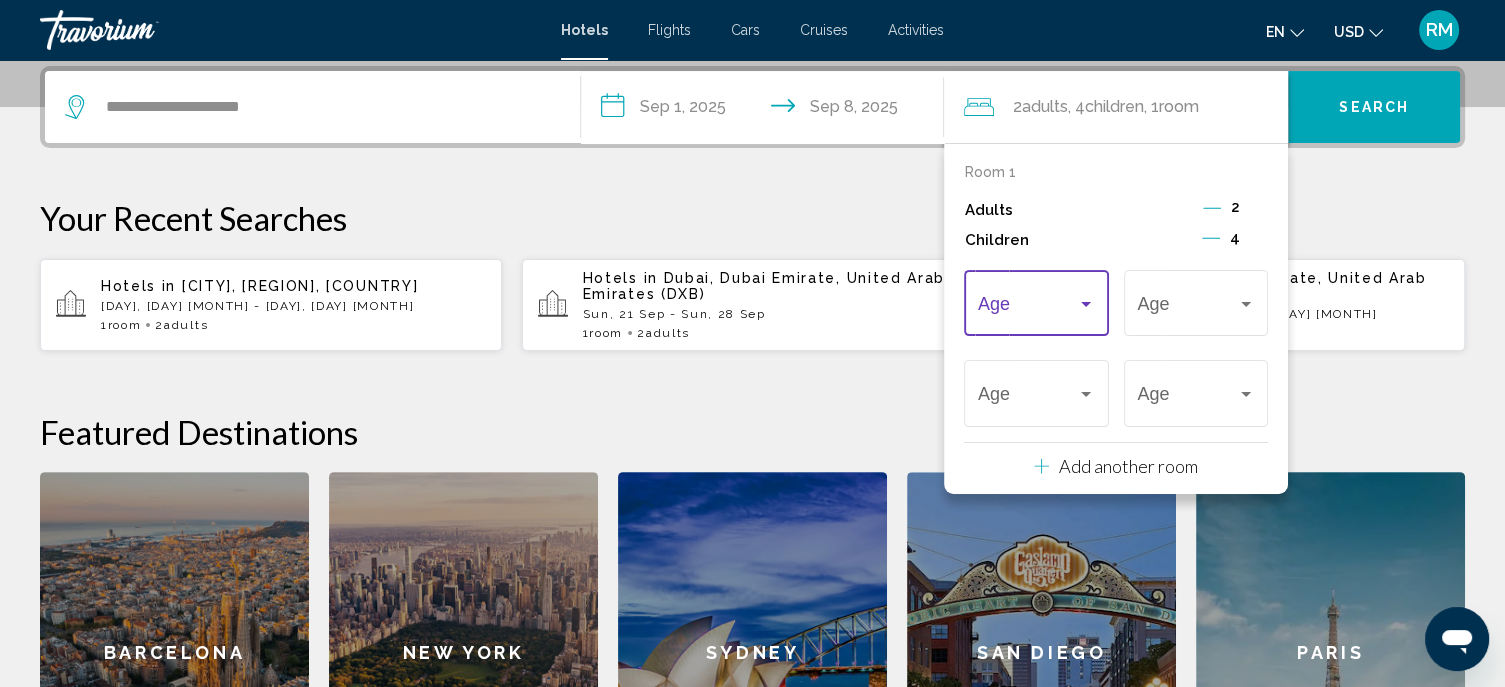 click at bounding box center [1086, 304] 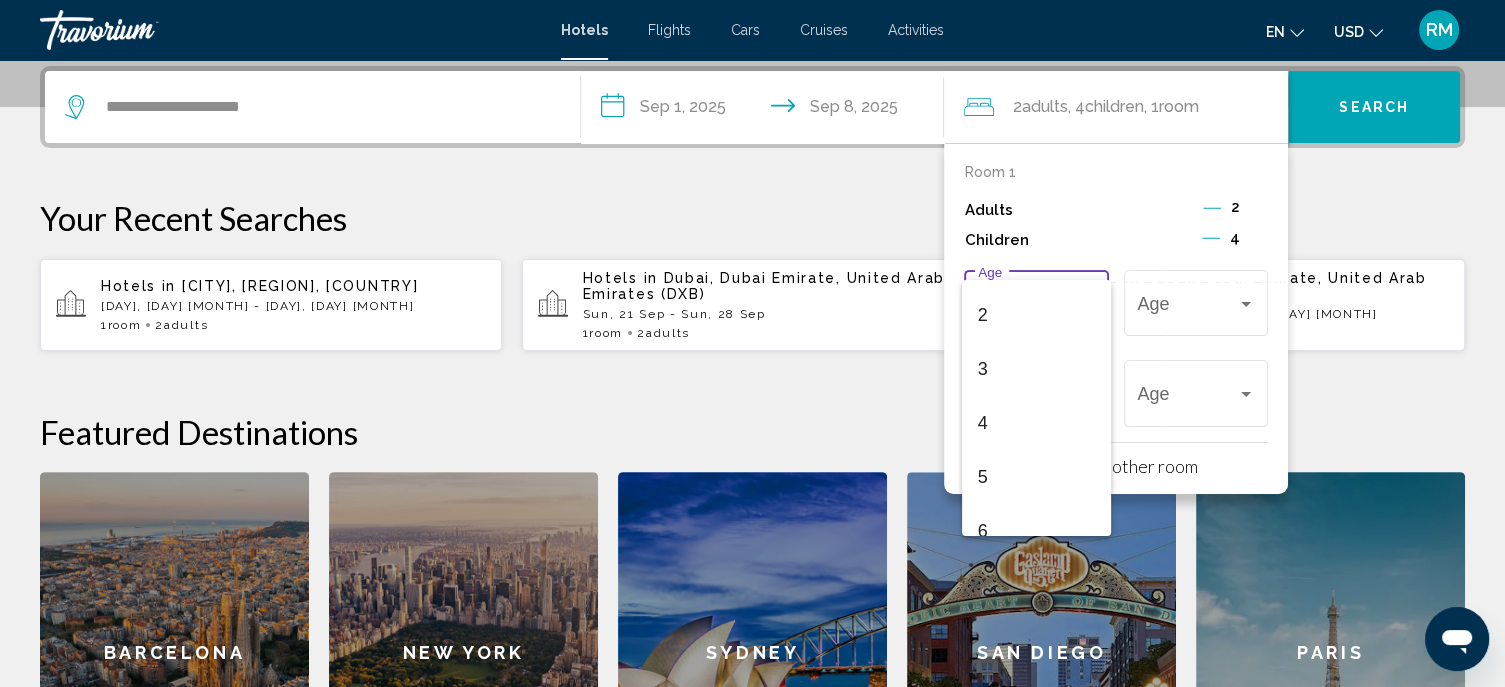 scroll, scrollTop: 200, scrollLeft: 0, axis: vertical 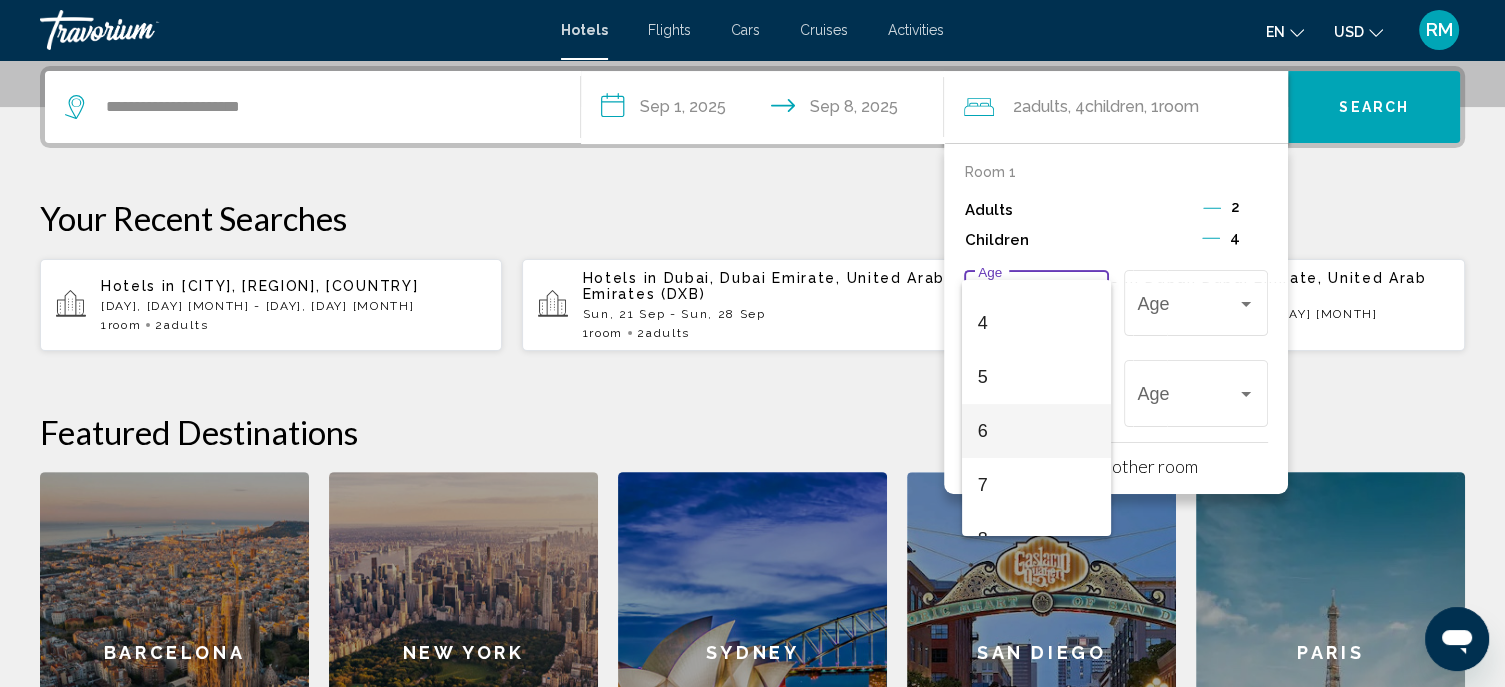 click on "6" at bounding box center [1036, 431] 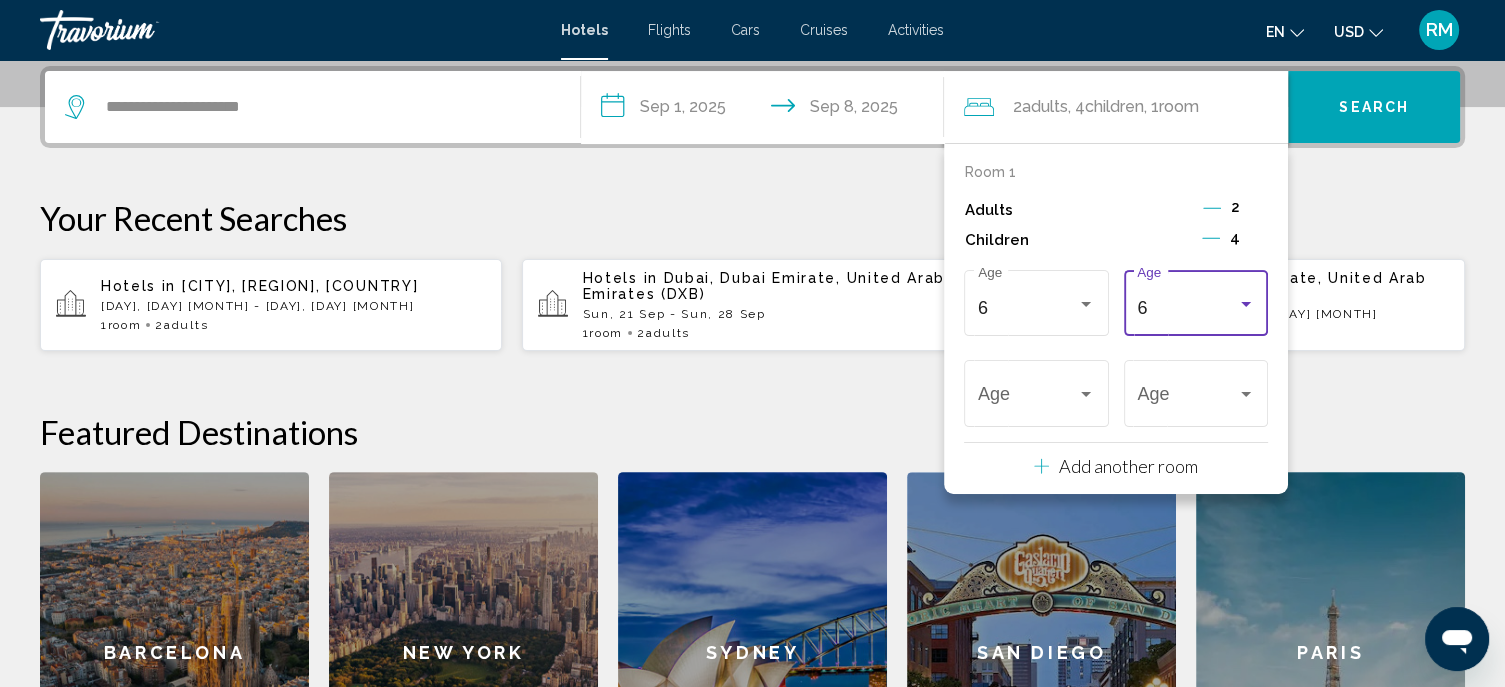 click at bounding box center (1246, 304) 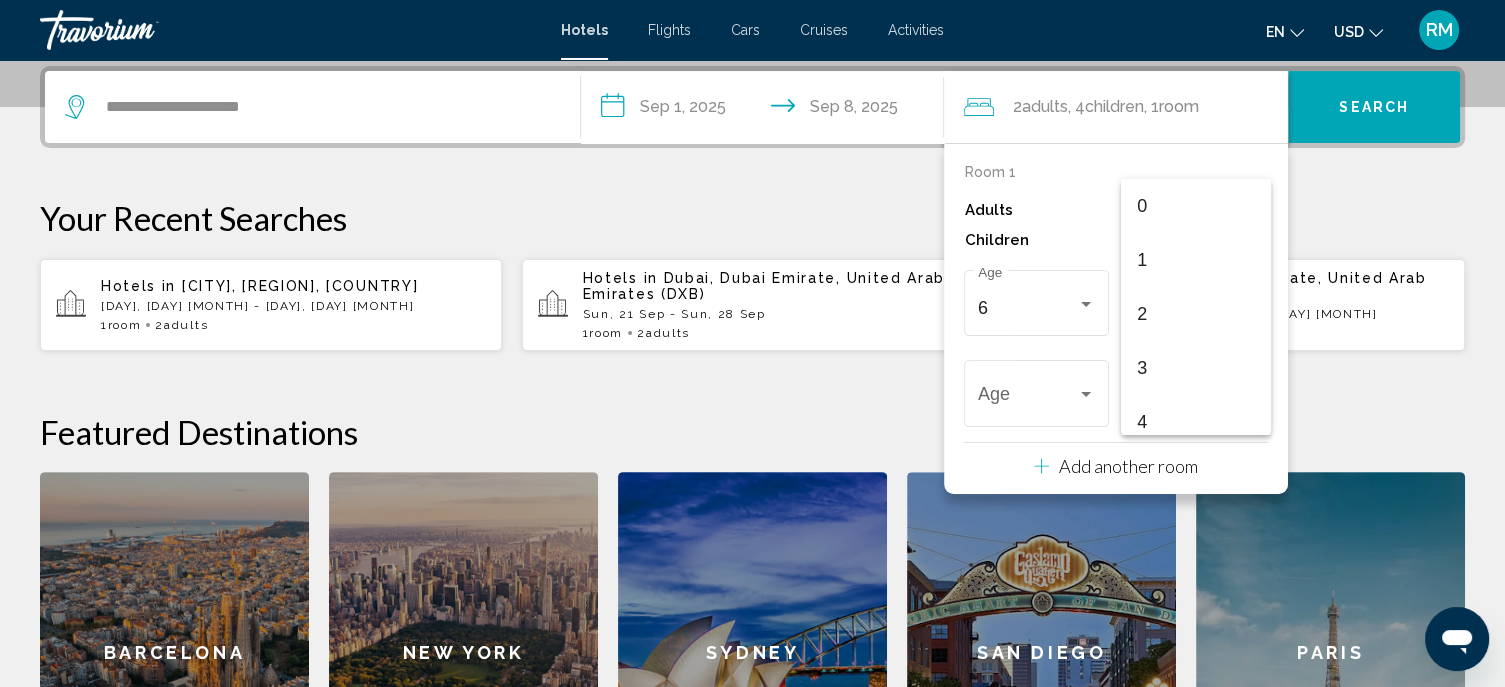 scroll, scrollTop: 223, scrollLeft: 0, axis: vertical 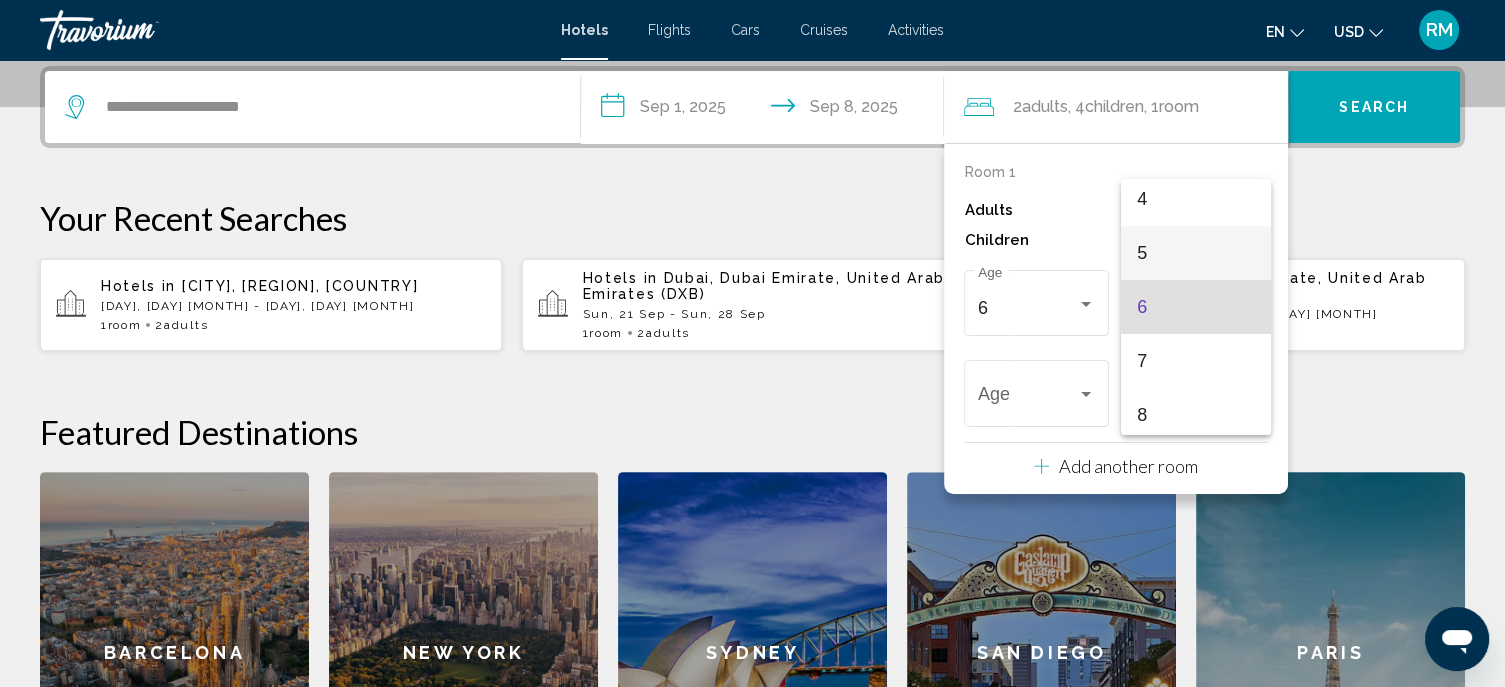 click on "5" at bounding box center [1195, 253] 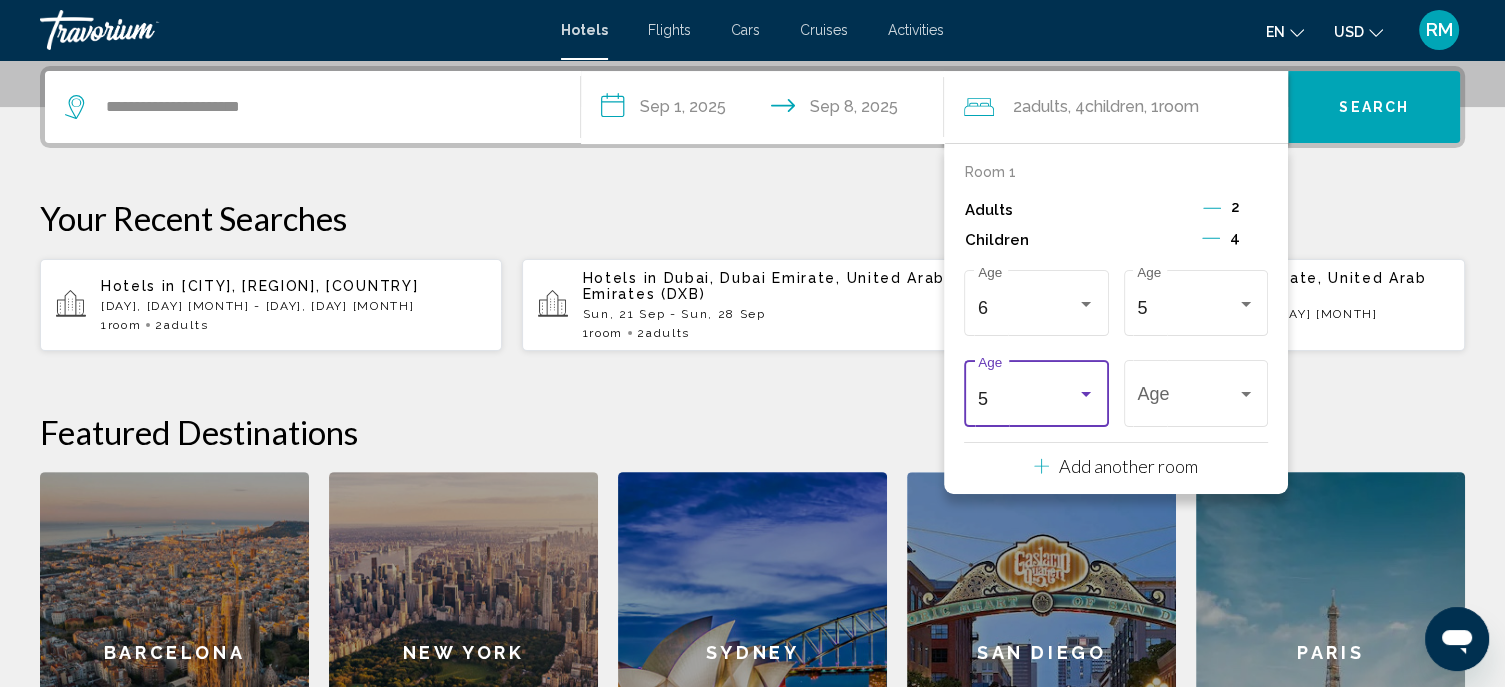 click at bounding box center [1086, 394] 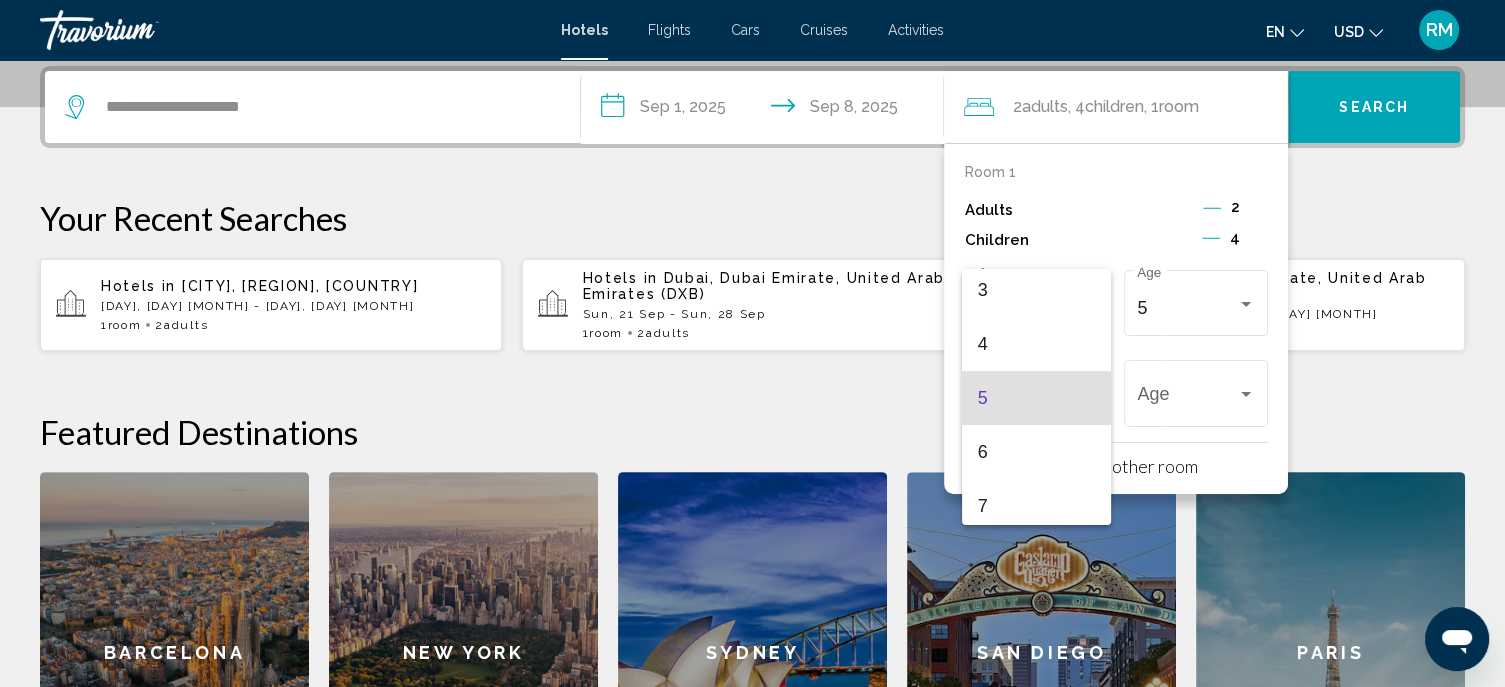 scroll, scrollTop: 268, scrollLeft: 0, axis: vertical 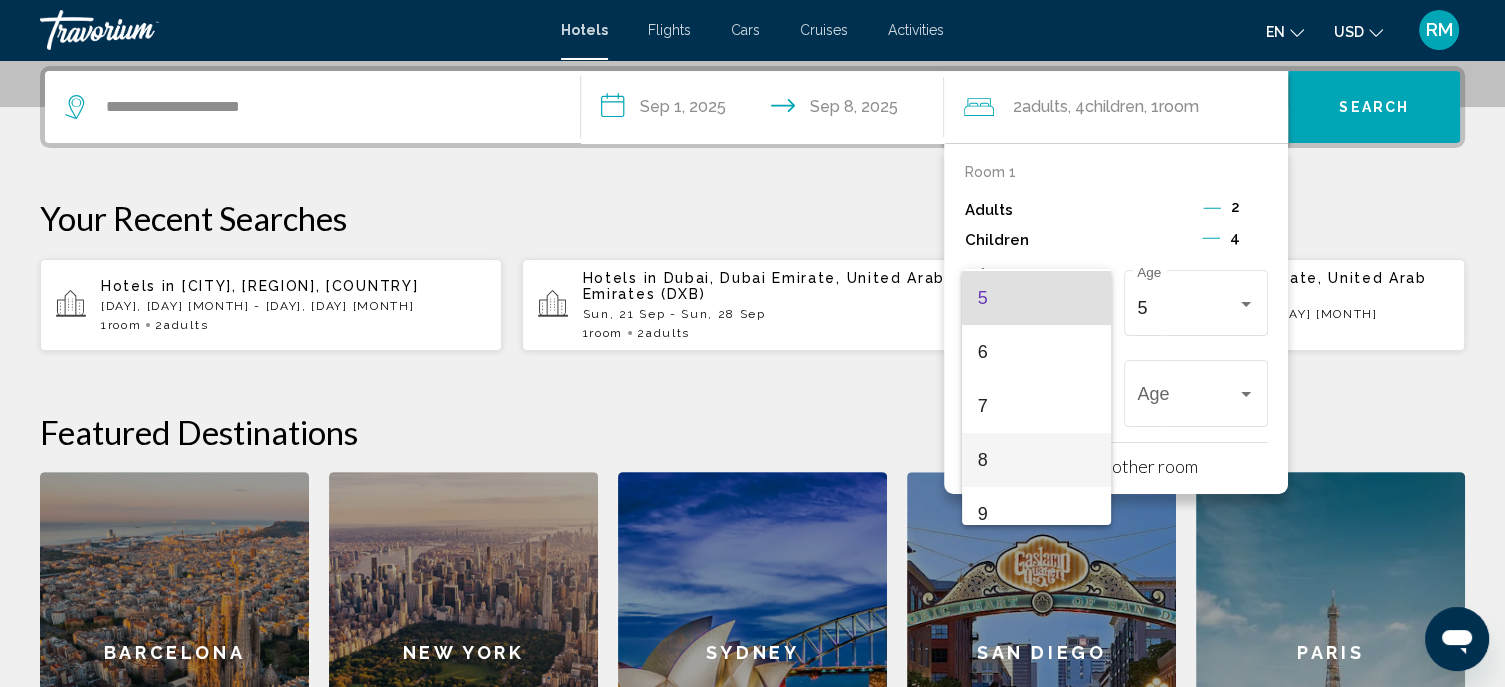 click on "8" at bounding box center [1036, 460] 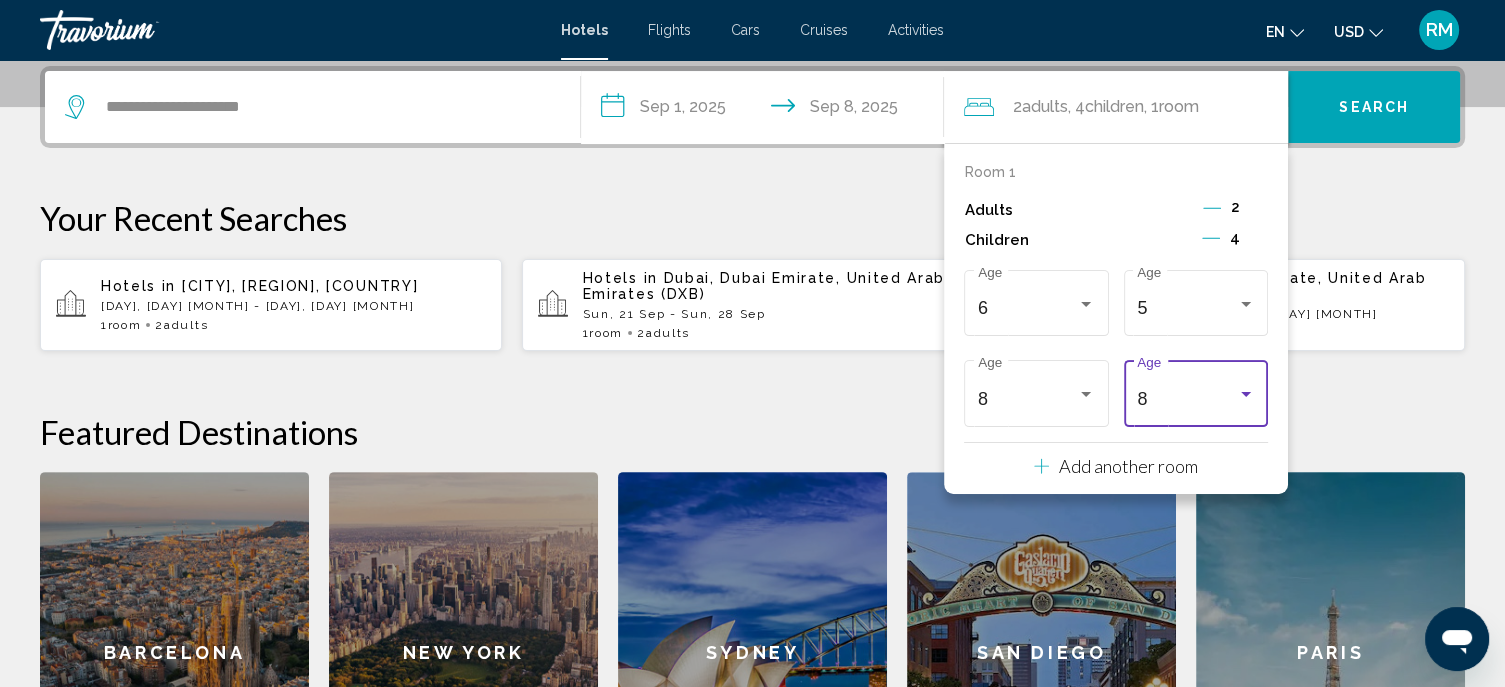 click at bounding box center [1246, 394] 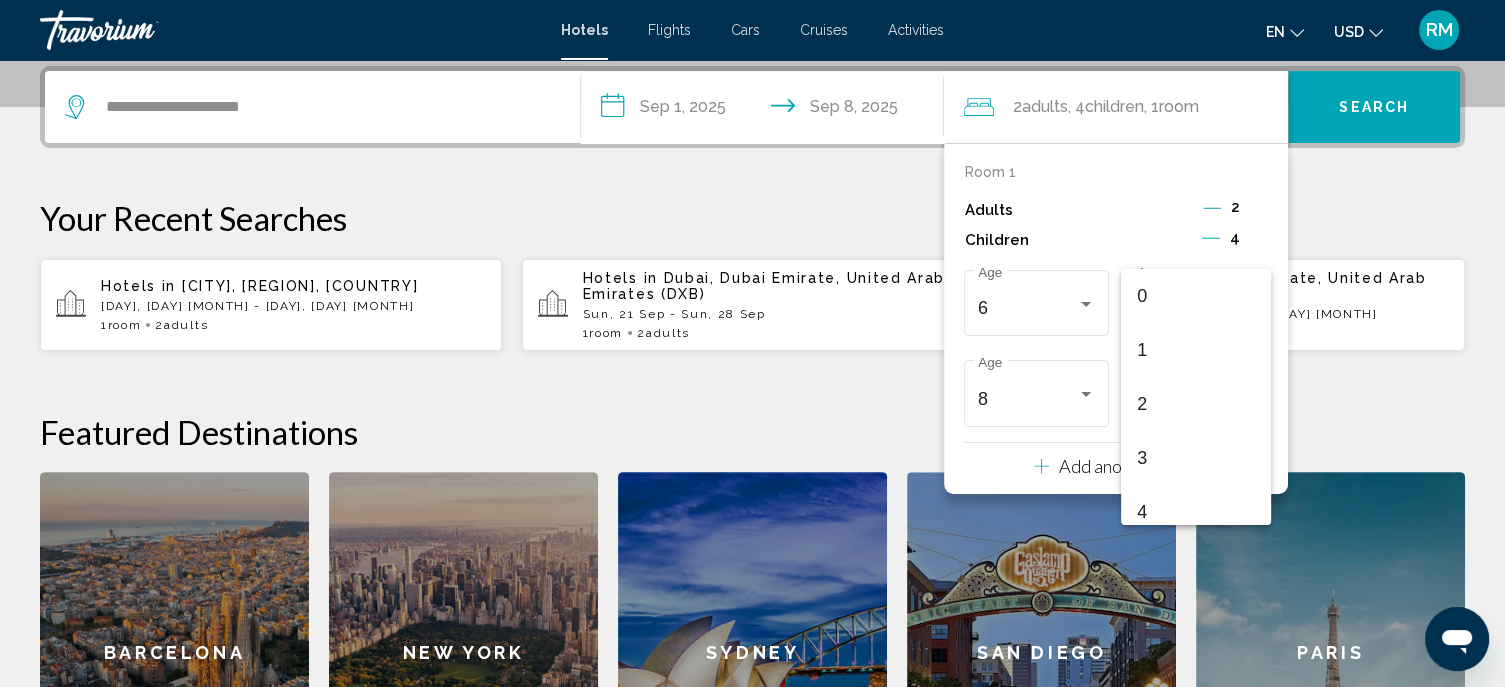 scroll, scrollTop: 331, scrollLeft: 0, axis: vertical 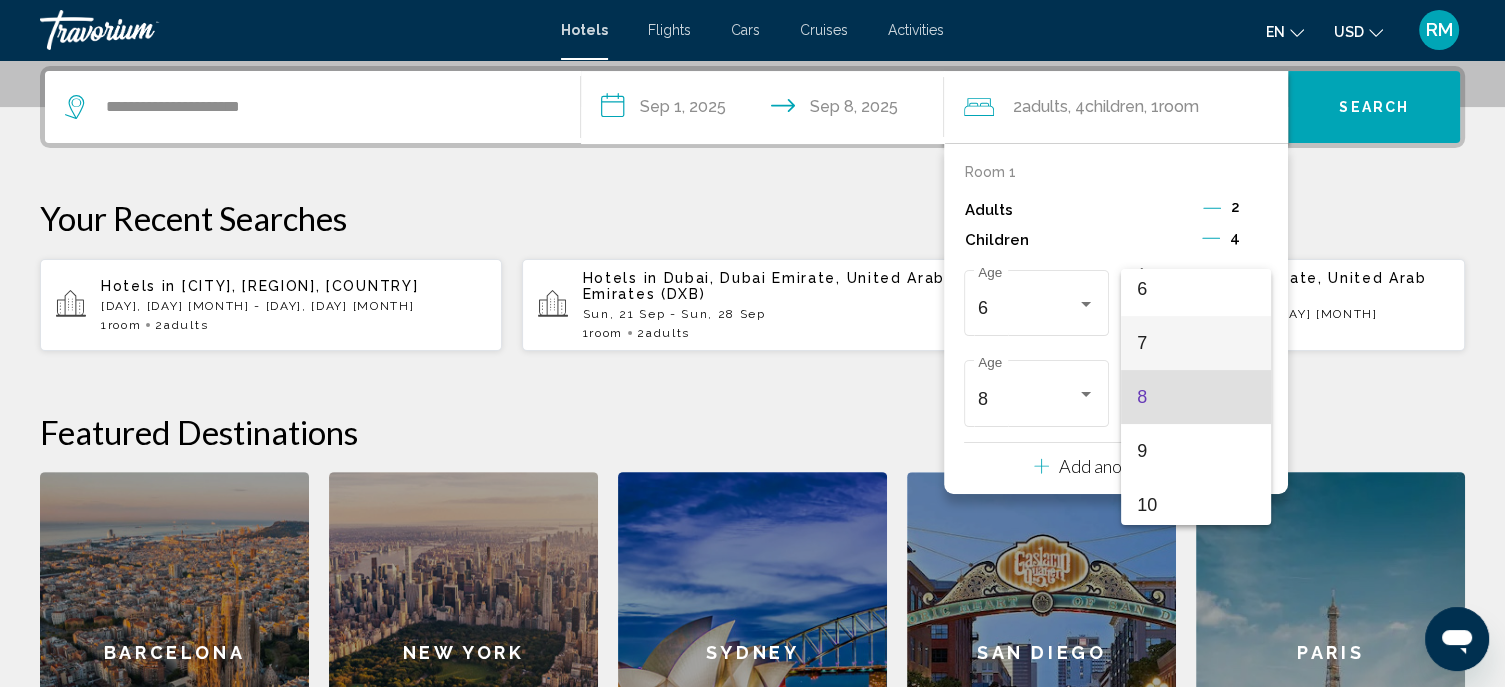 click on "7" at bounding box center [1195, 343] 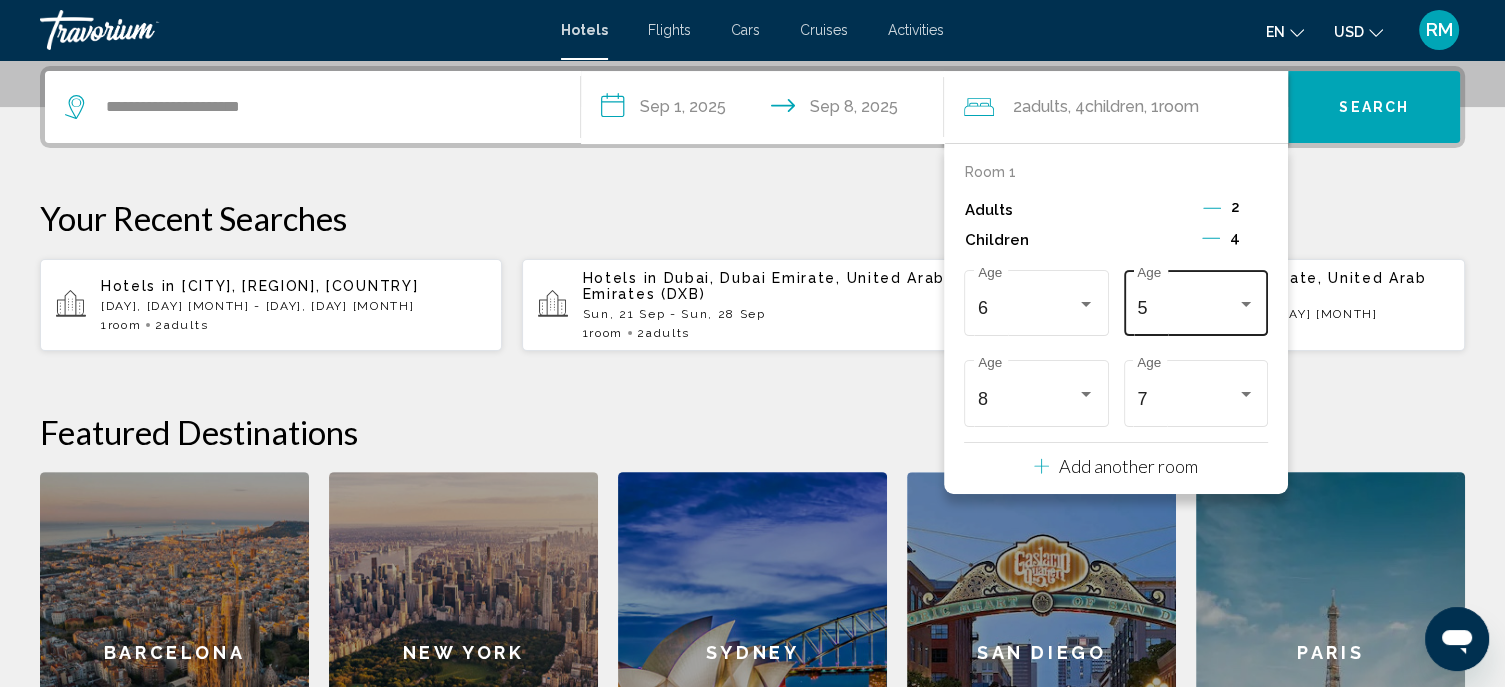 click at bounding box center (1246, 304) 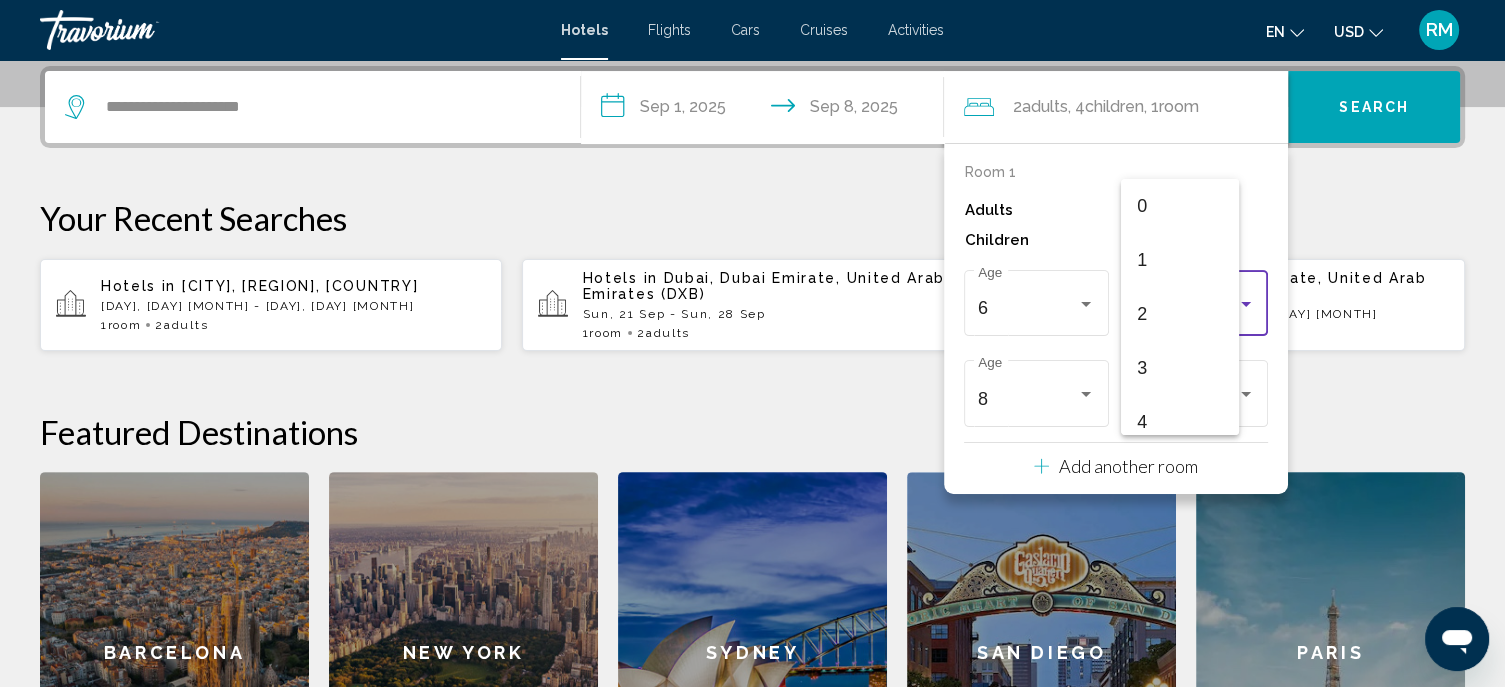 scroll, scrollTop: 168, scrollLeft: 0, axis: vertical 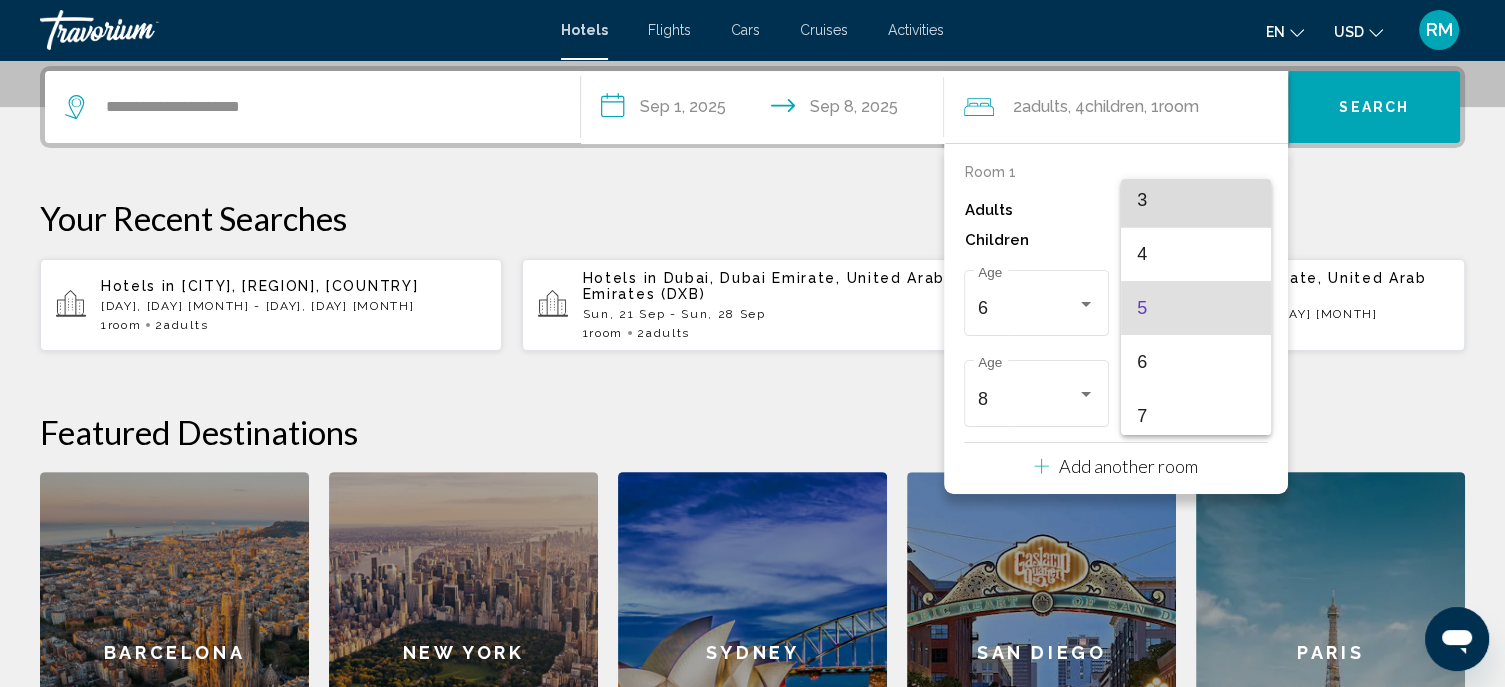 click on "3" at bounding box center (1195, 200) 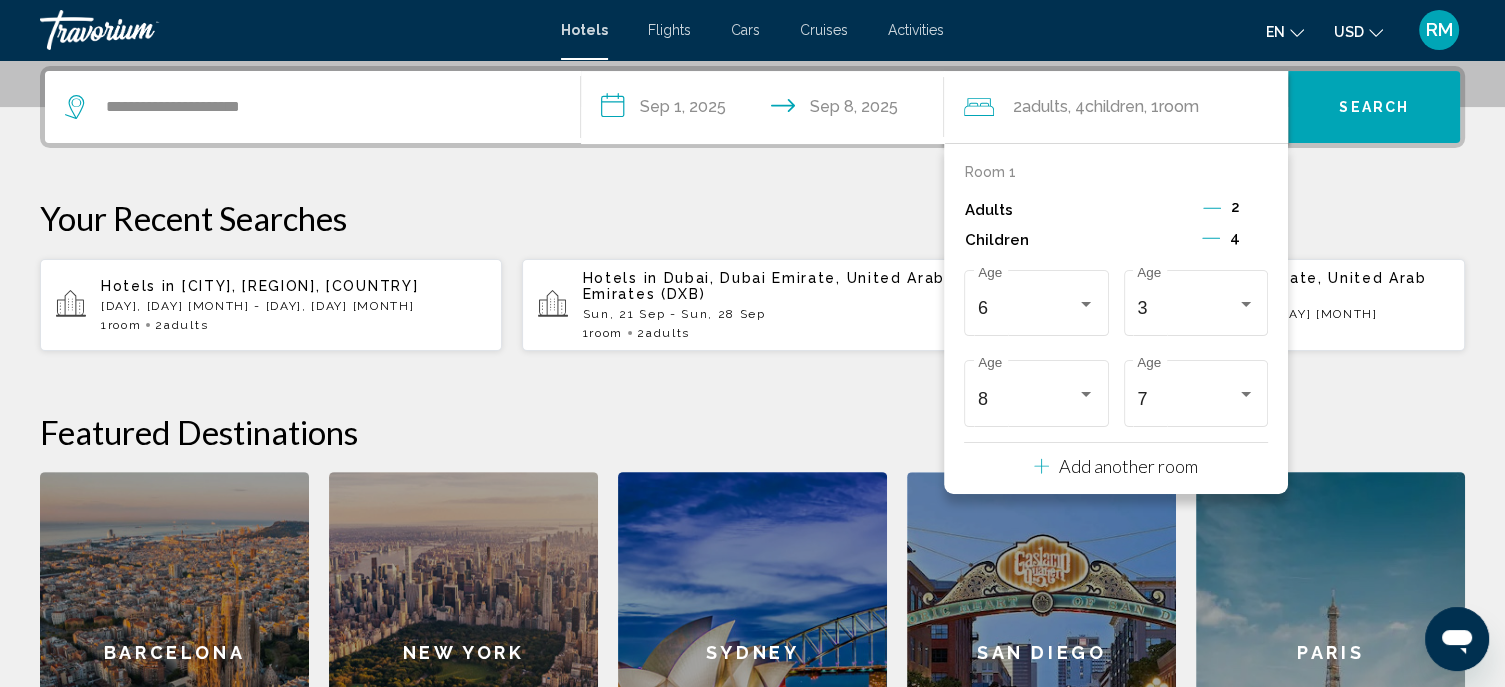 click on "Your Recent Searches" at bounding box center (752, 218) 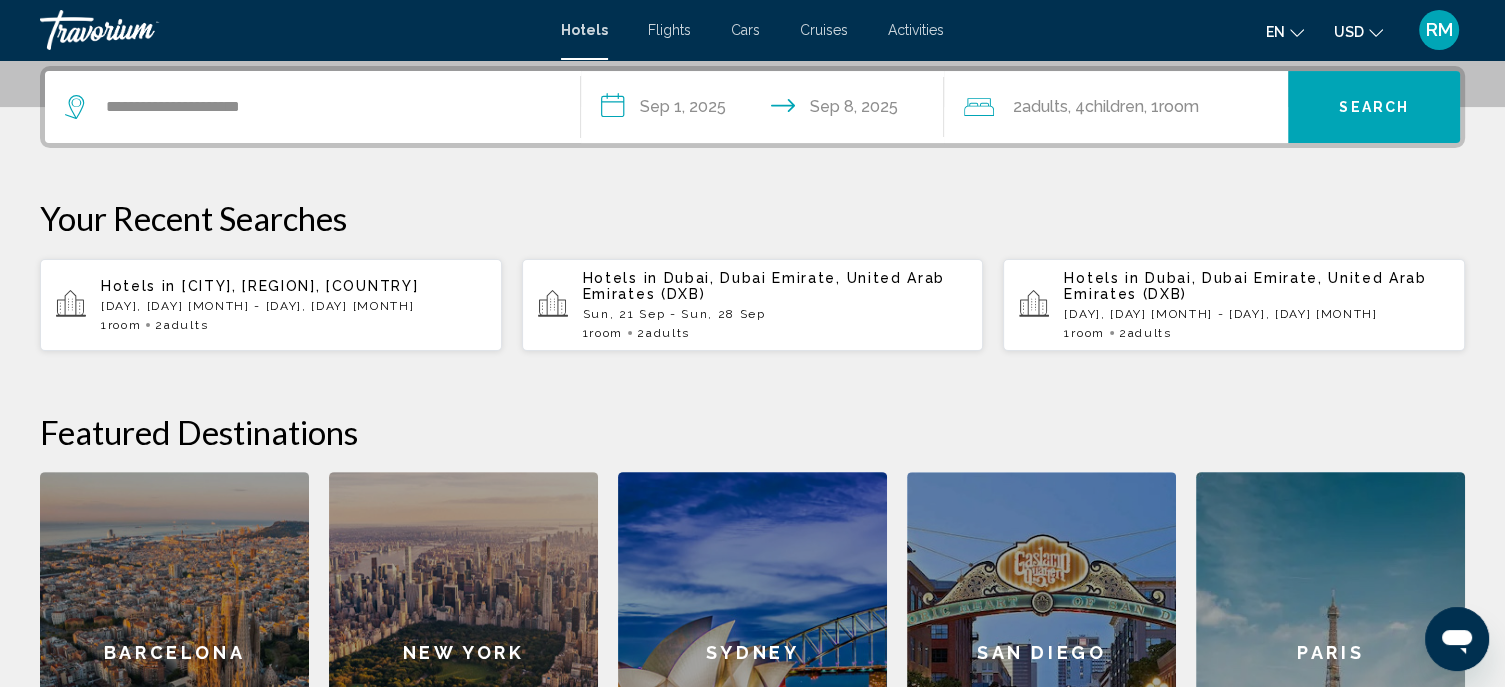 click on "Search" at bounding box center [1374, 108] 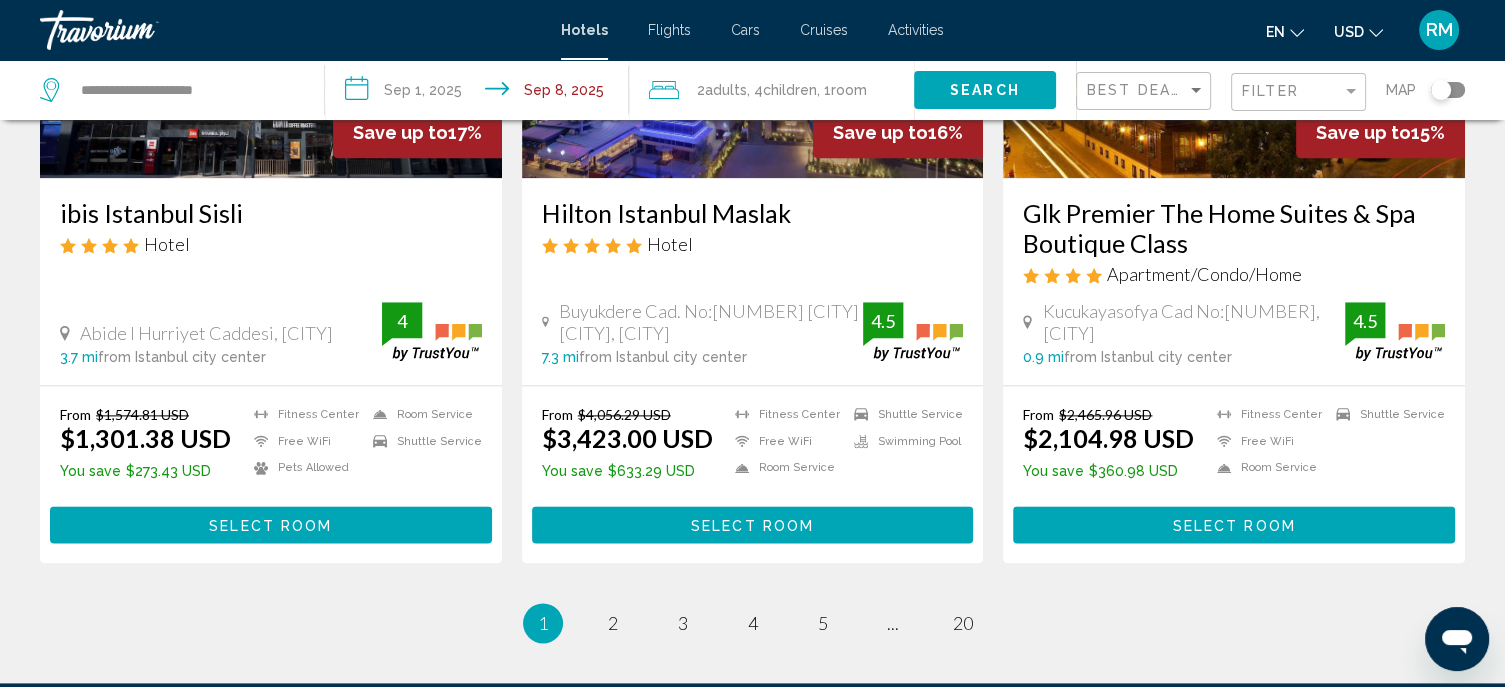 scroll, scrollTop: 2700, scrollLeft: 0, axis: vertical 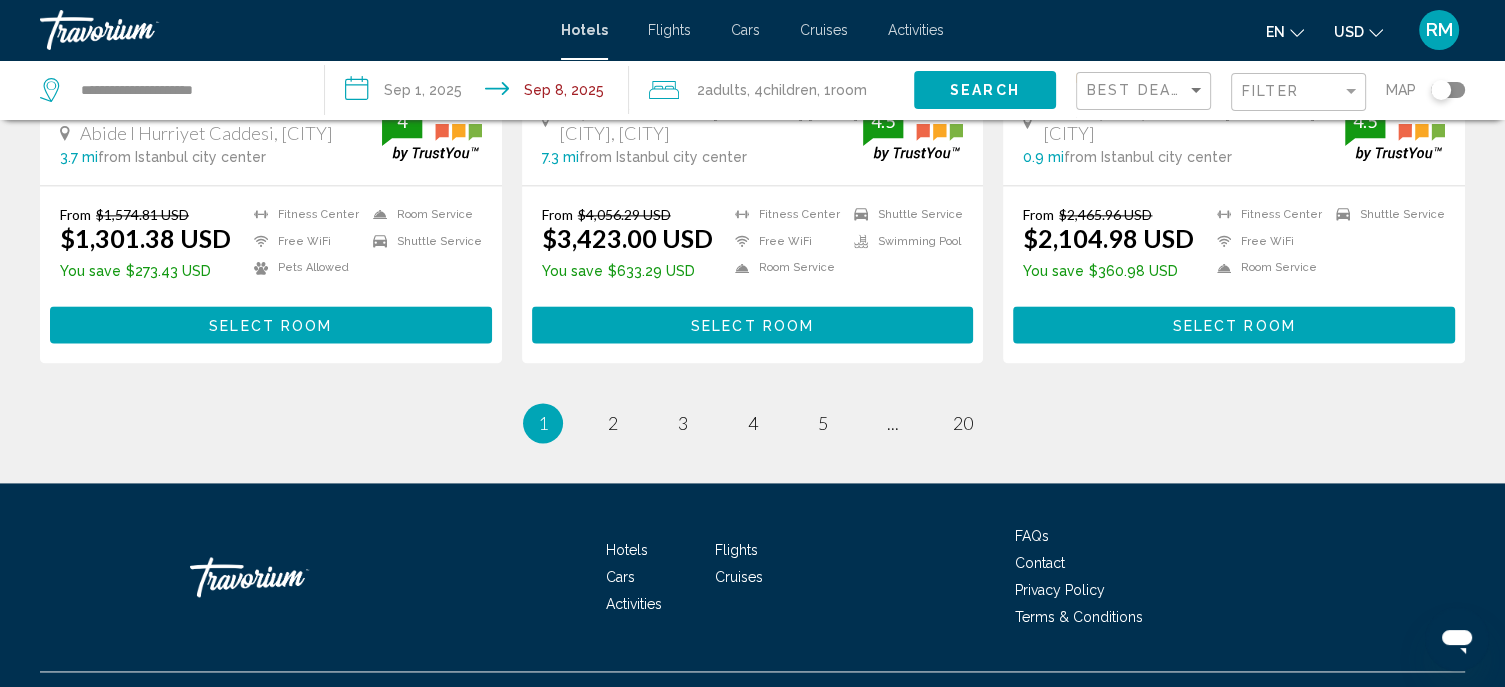 click on "page  2" at bounding box center (613, 423) 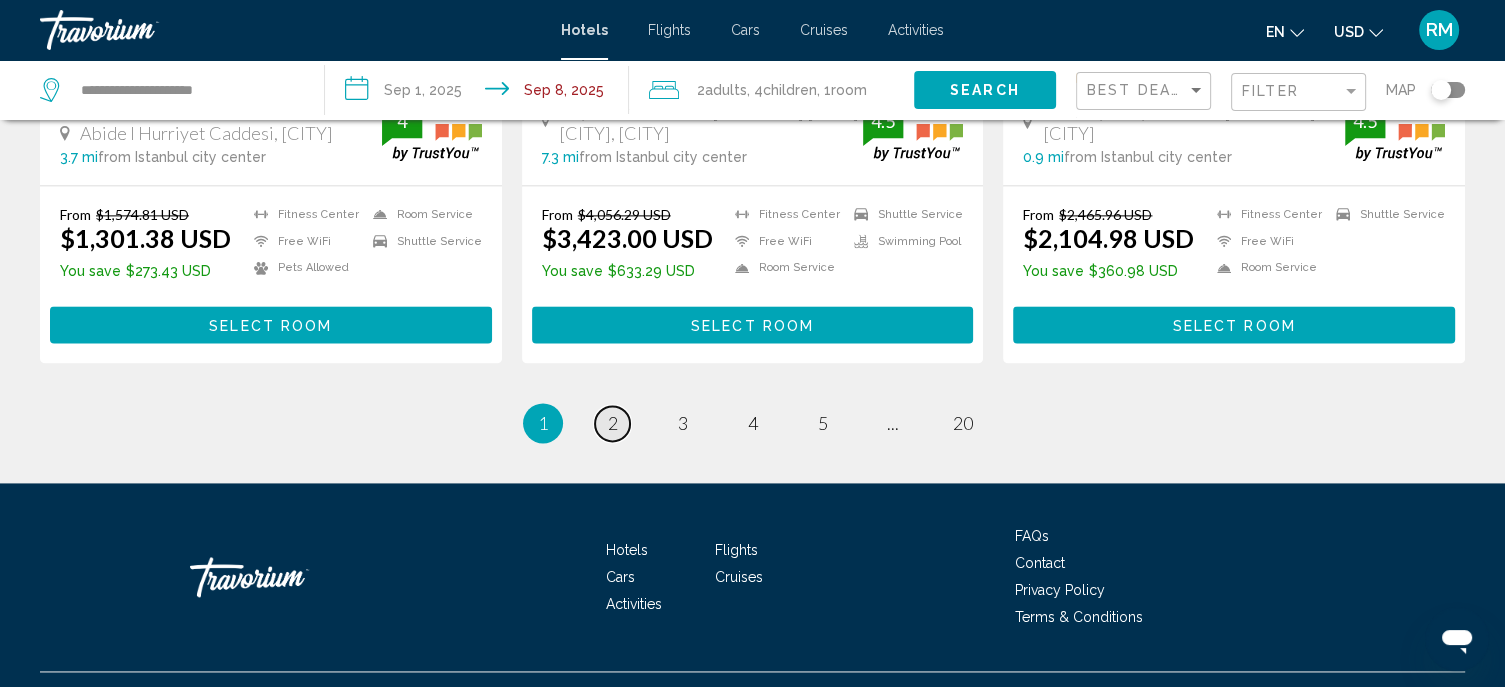 click on "2" at bounding box center (613, 423) 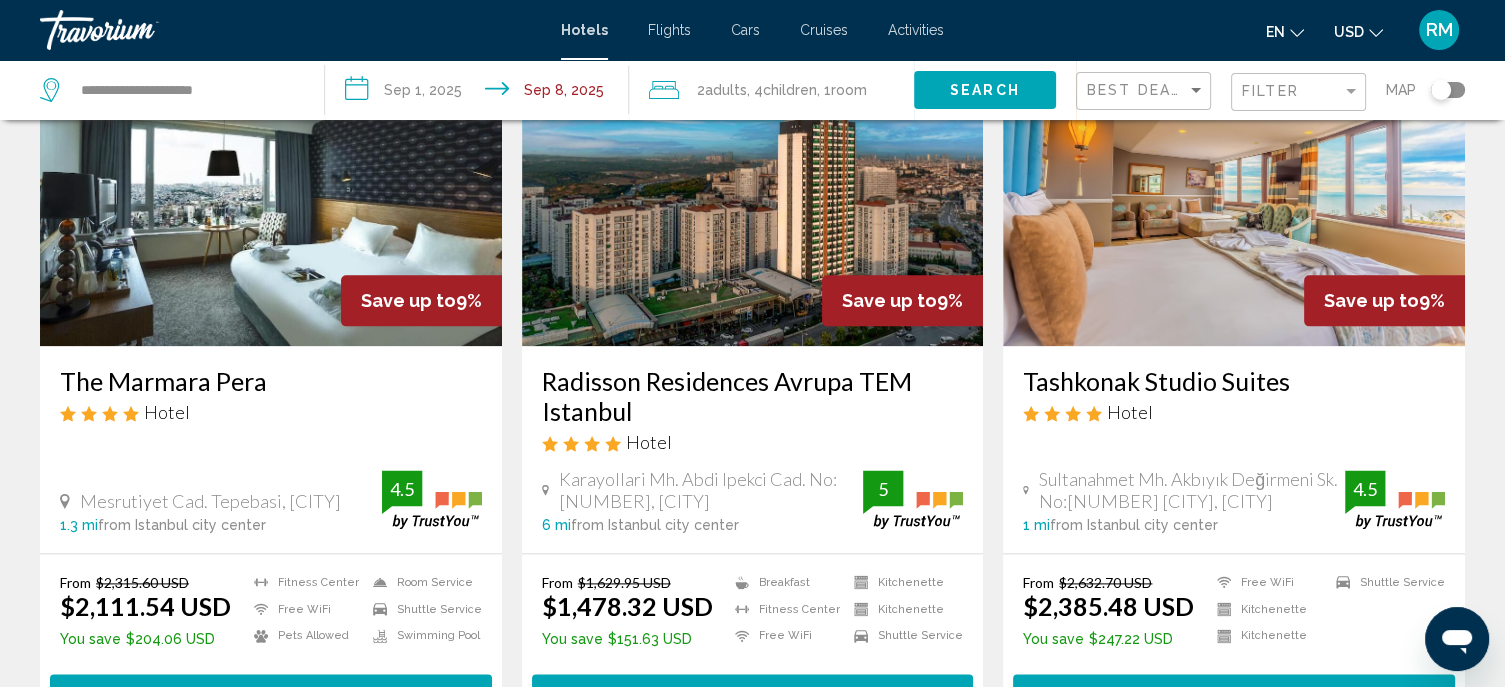 scroll, scrollTop: 2800, scrollLeft: 0, axis: vertical 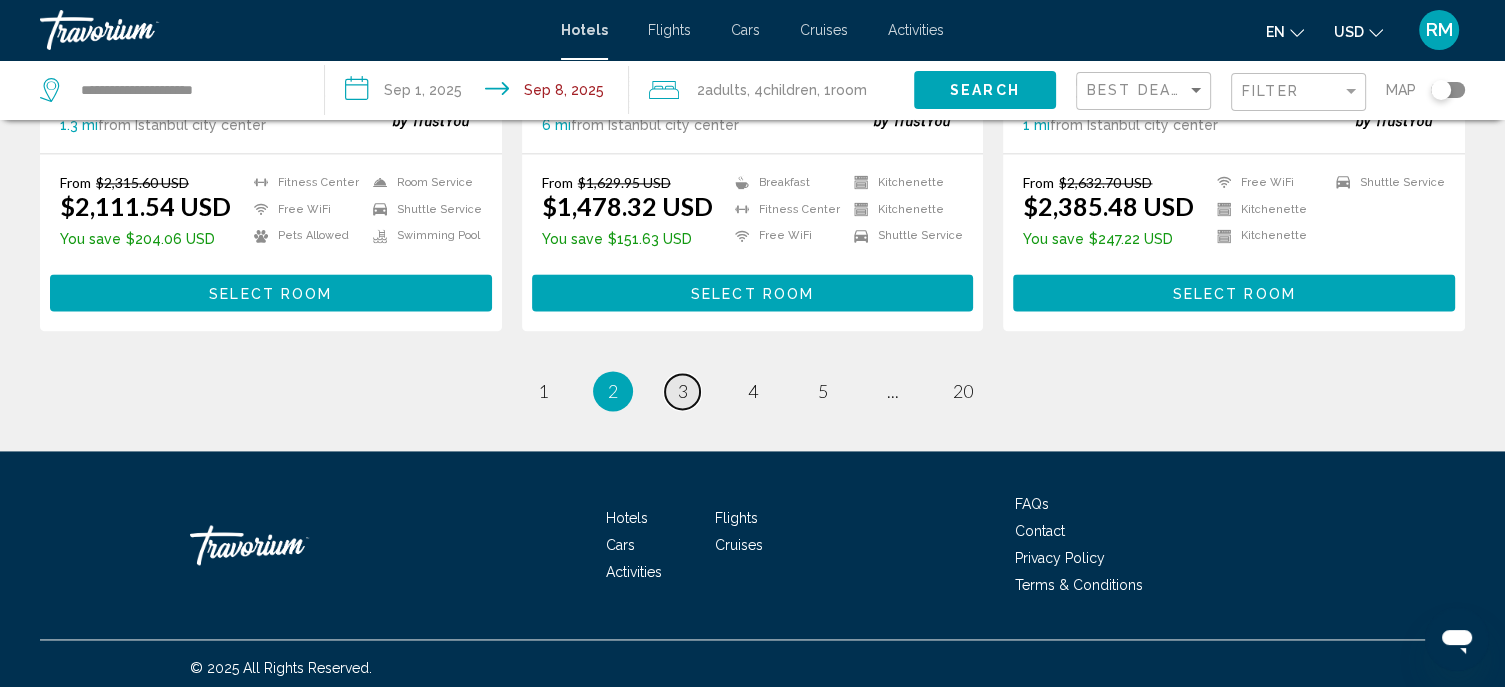 click on "3" at bounding box center (683, 391) 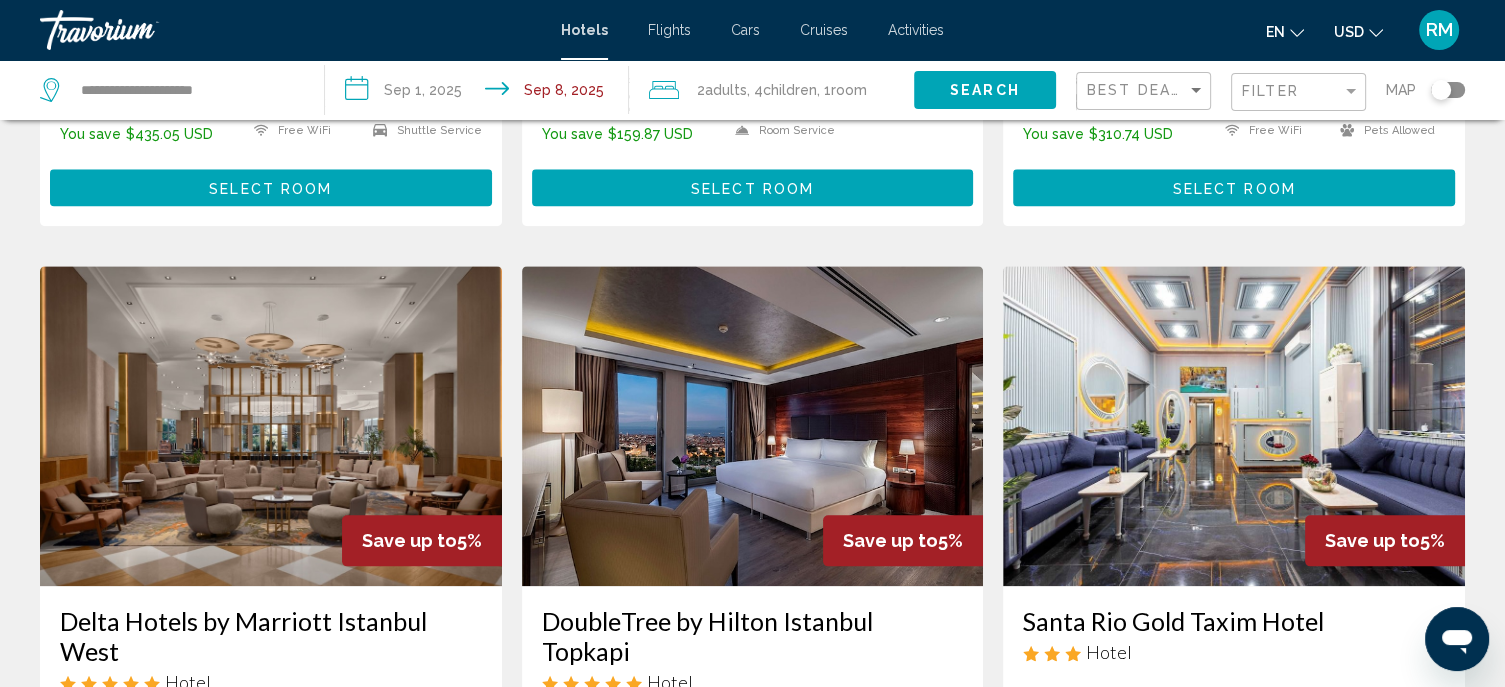 scroll, scrollTop: 2722, scrollLeft: 0, axis: vertical 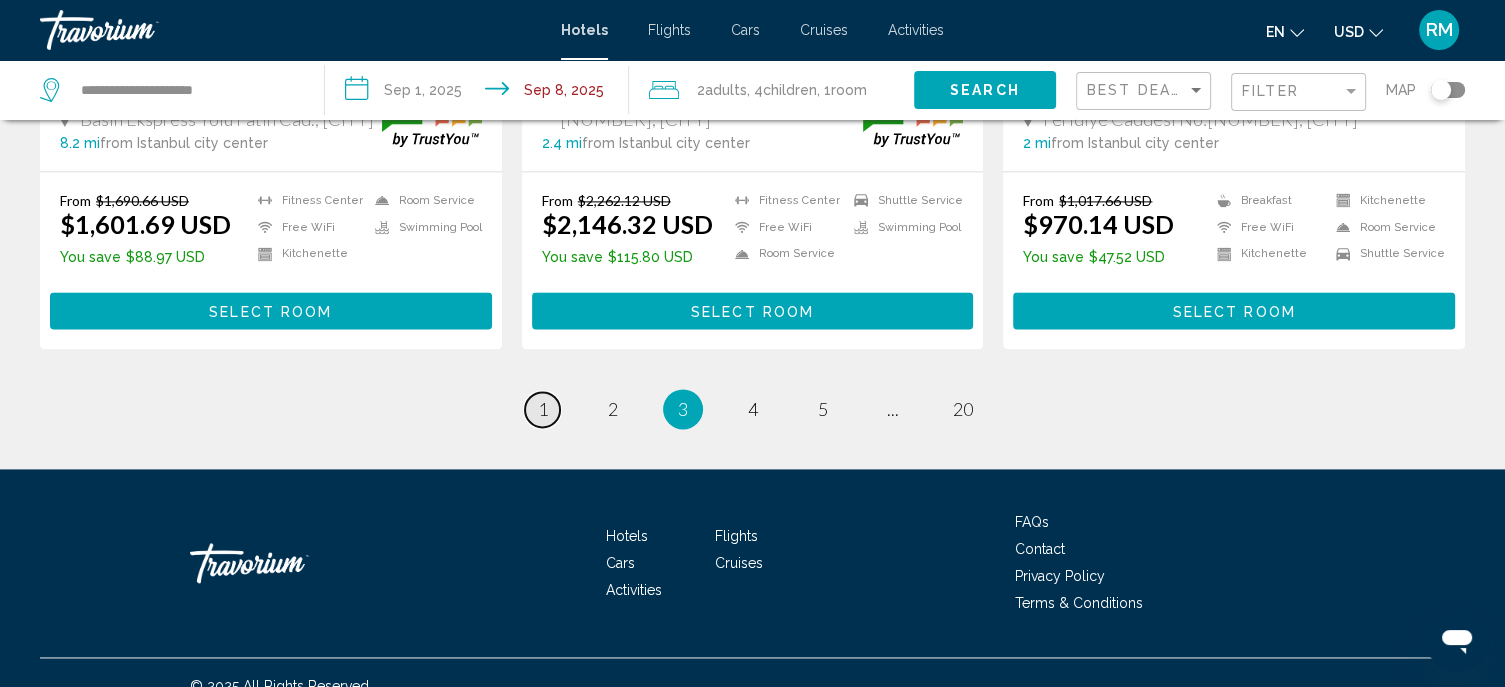 click on "1" at bounding box center [543, 409] 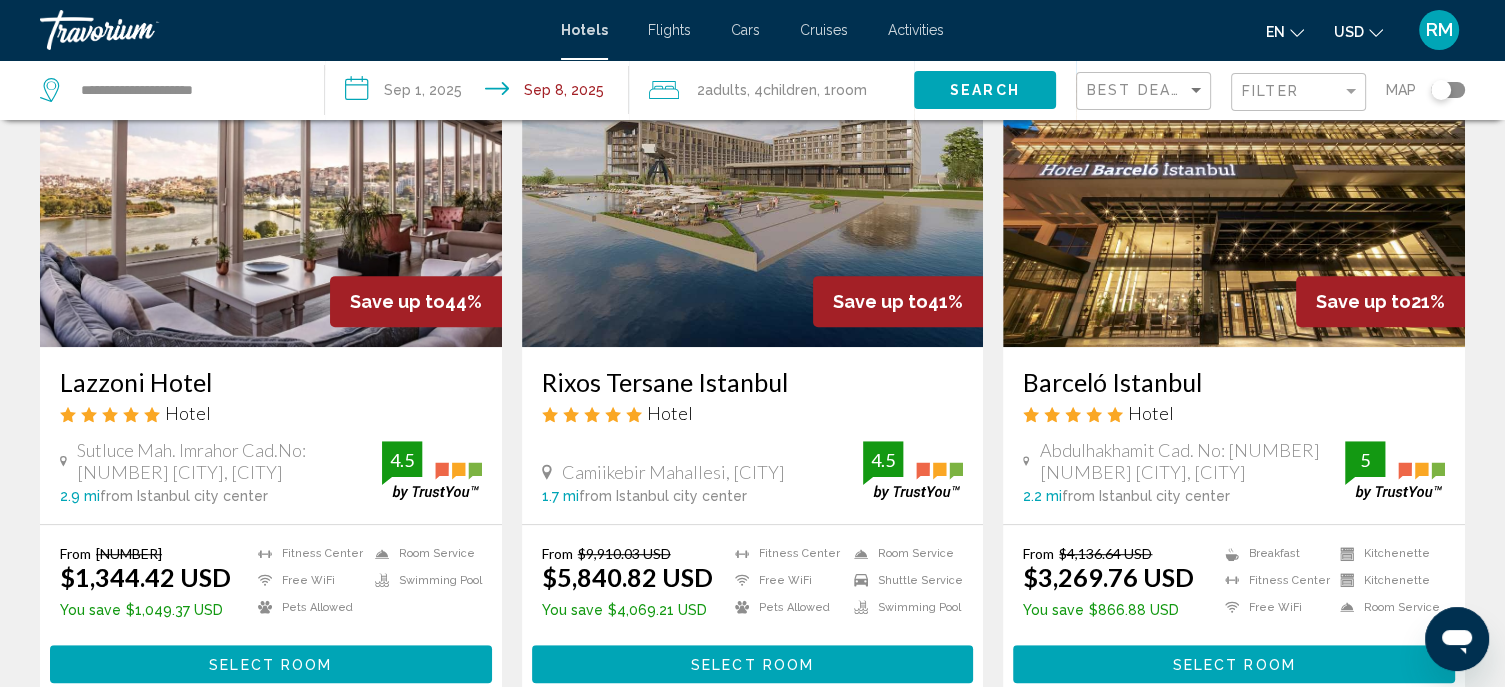 scroll, scrollTop: 1100, scrollLeft: 0, axis: vertical 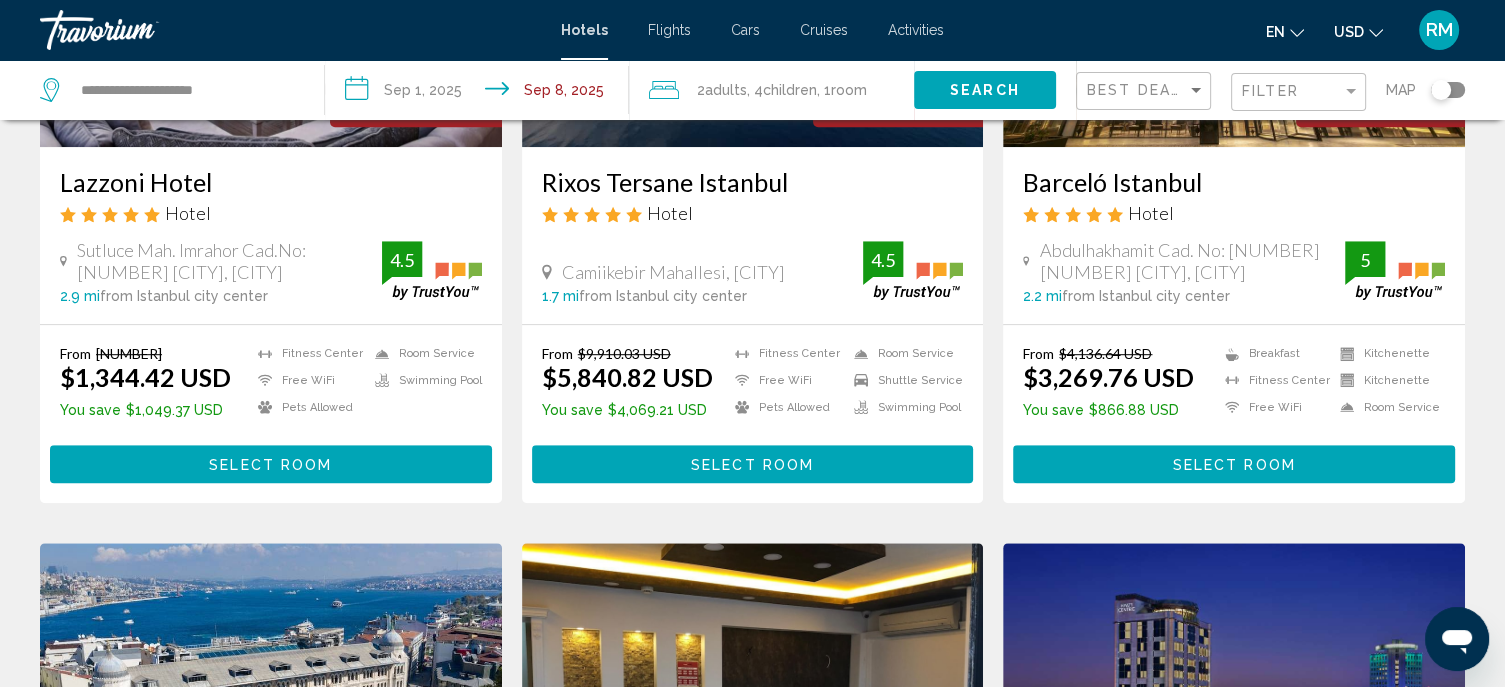 click on "Hotel" at bounding box center [271, 213] 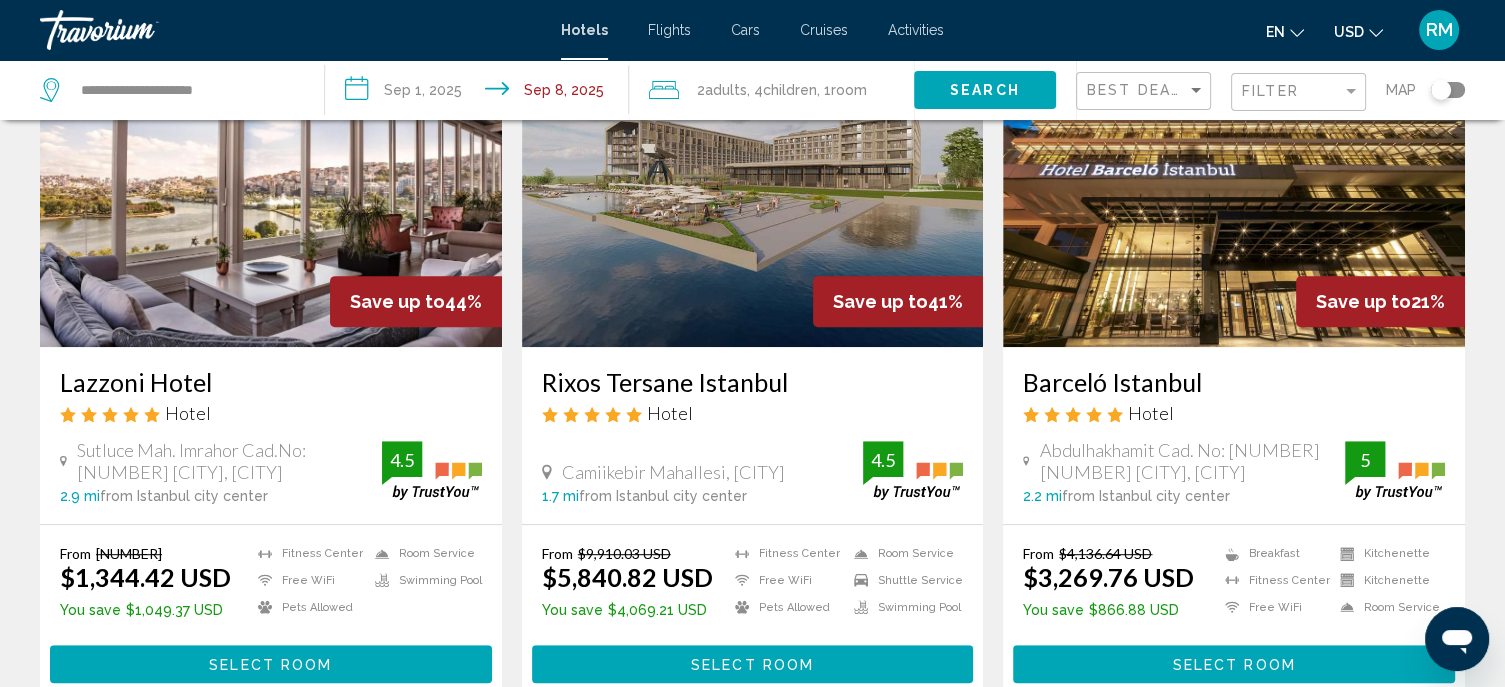 click at bounding box center (271, 187) 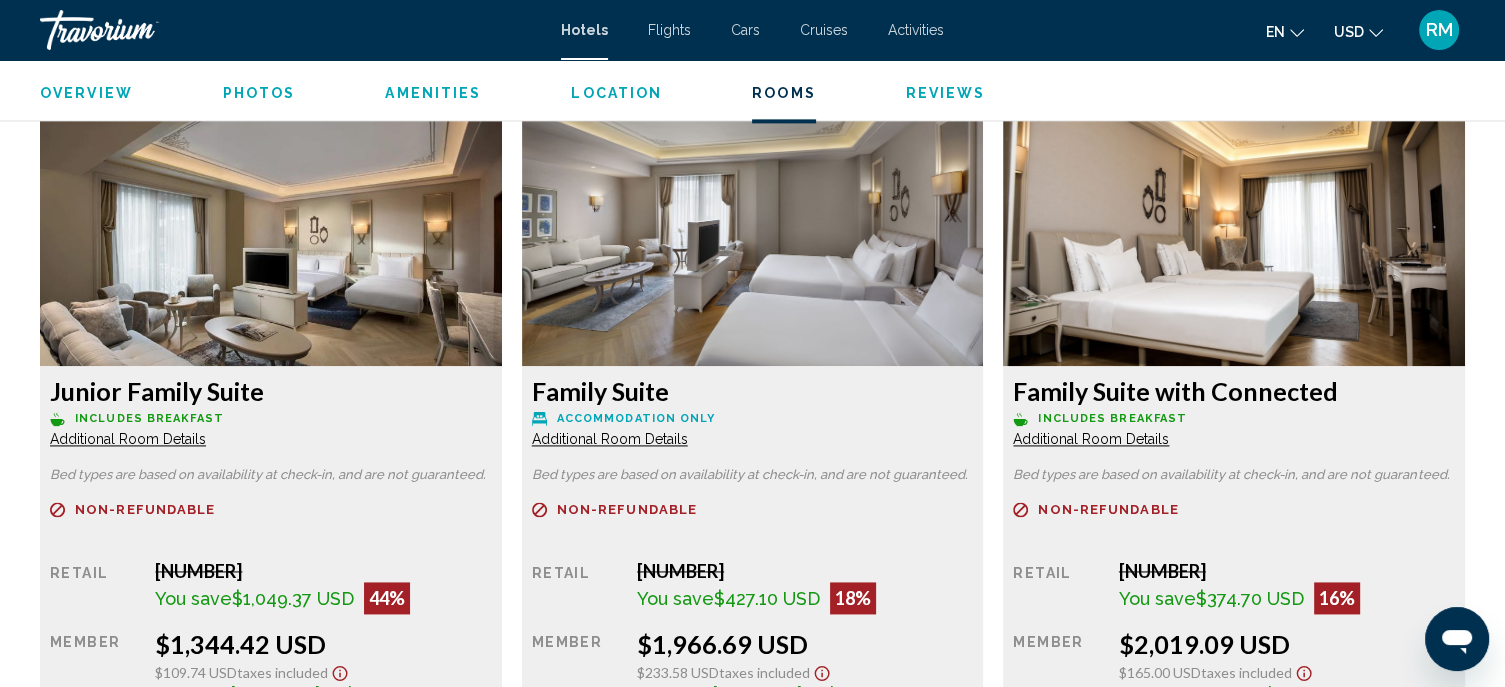 scroll, scrollTop: 2616, scrollLeft: 0, axis: vertical 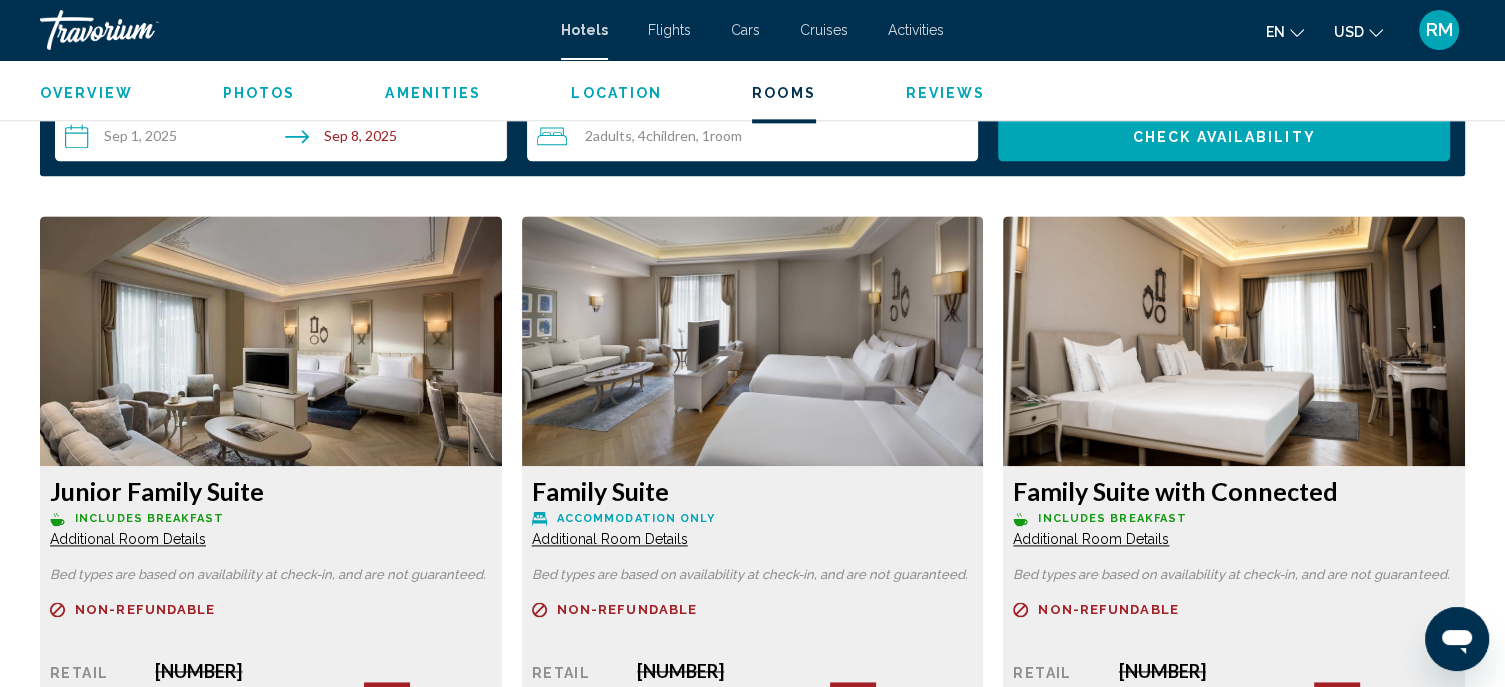 click at bounding box center [271, 341] 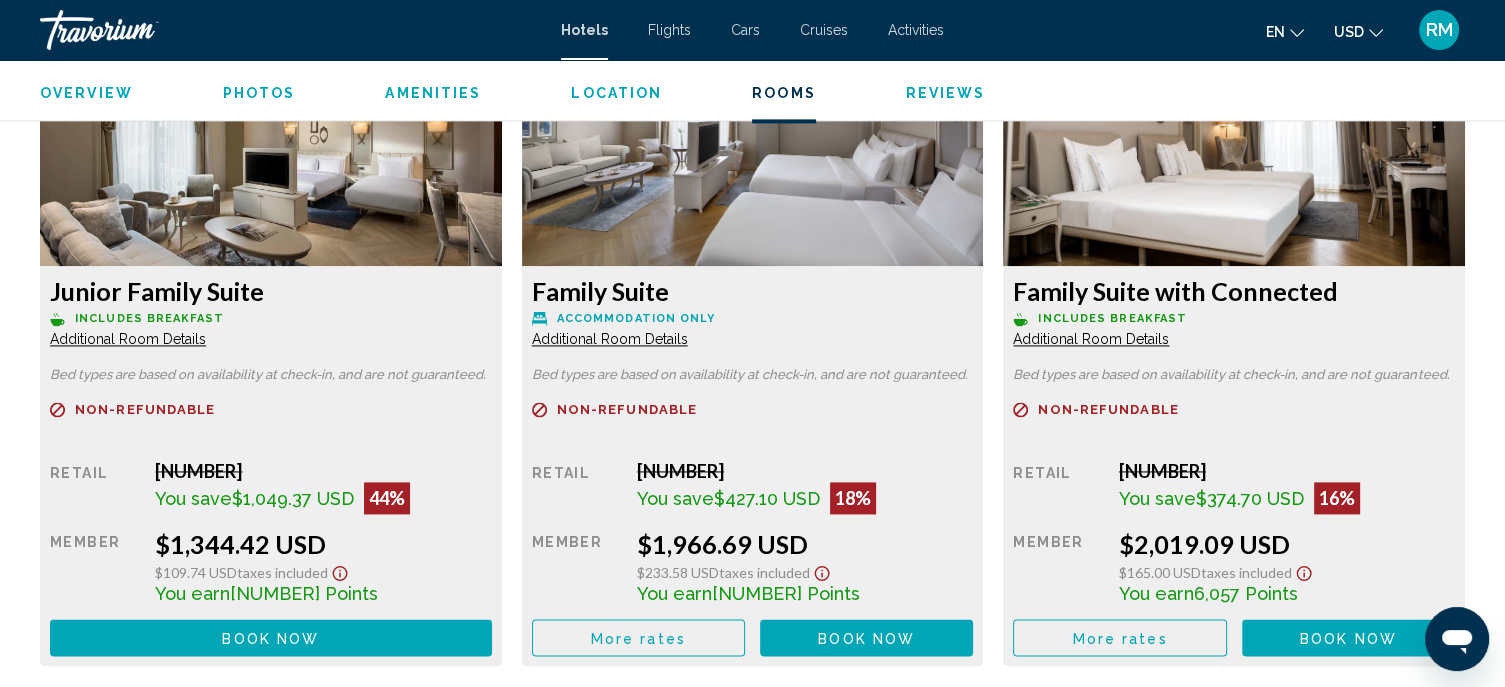 scroll, scrollTop: 2916, scrollLeft: 0, axis: vertical 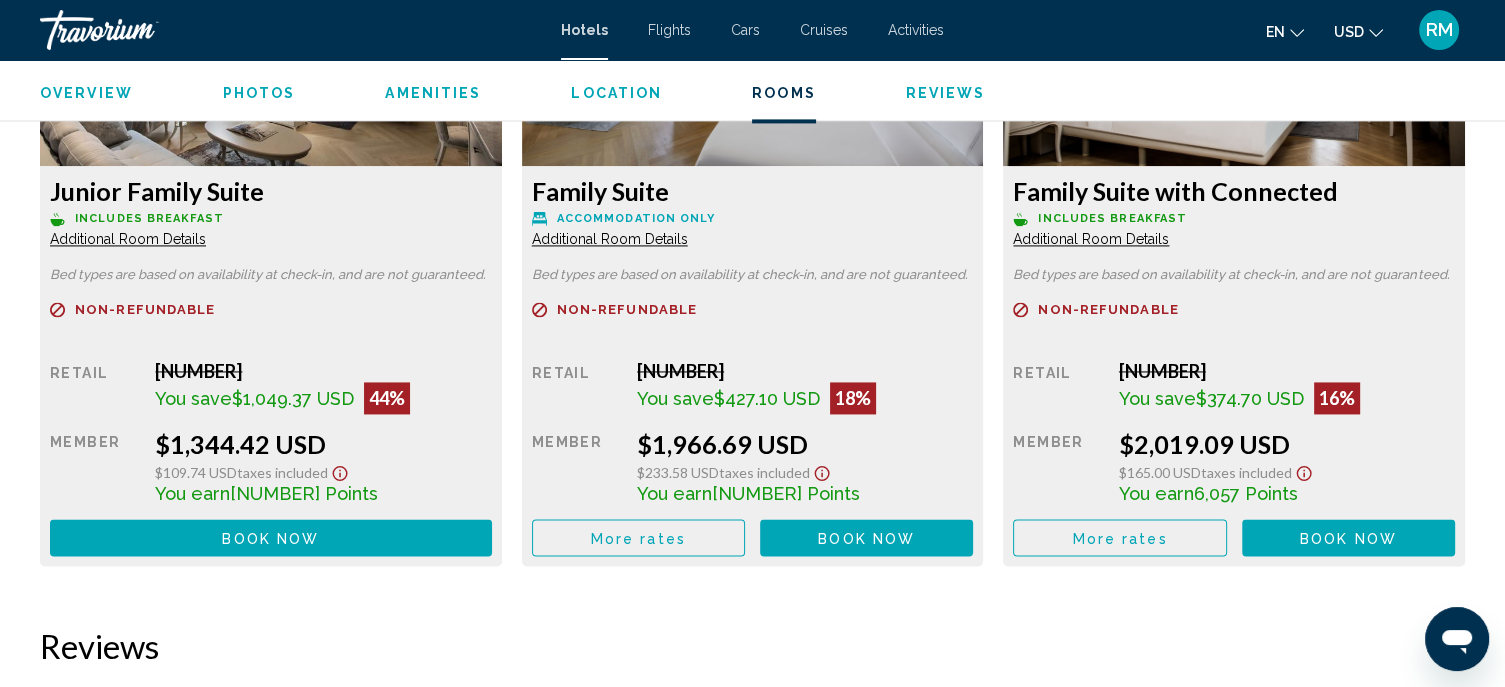 click on "Additional Room Details" at bounding box center (128, 239) 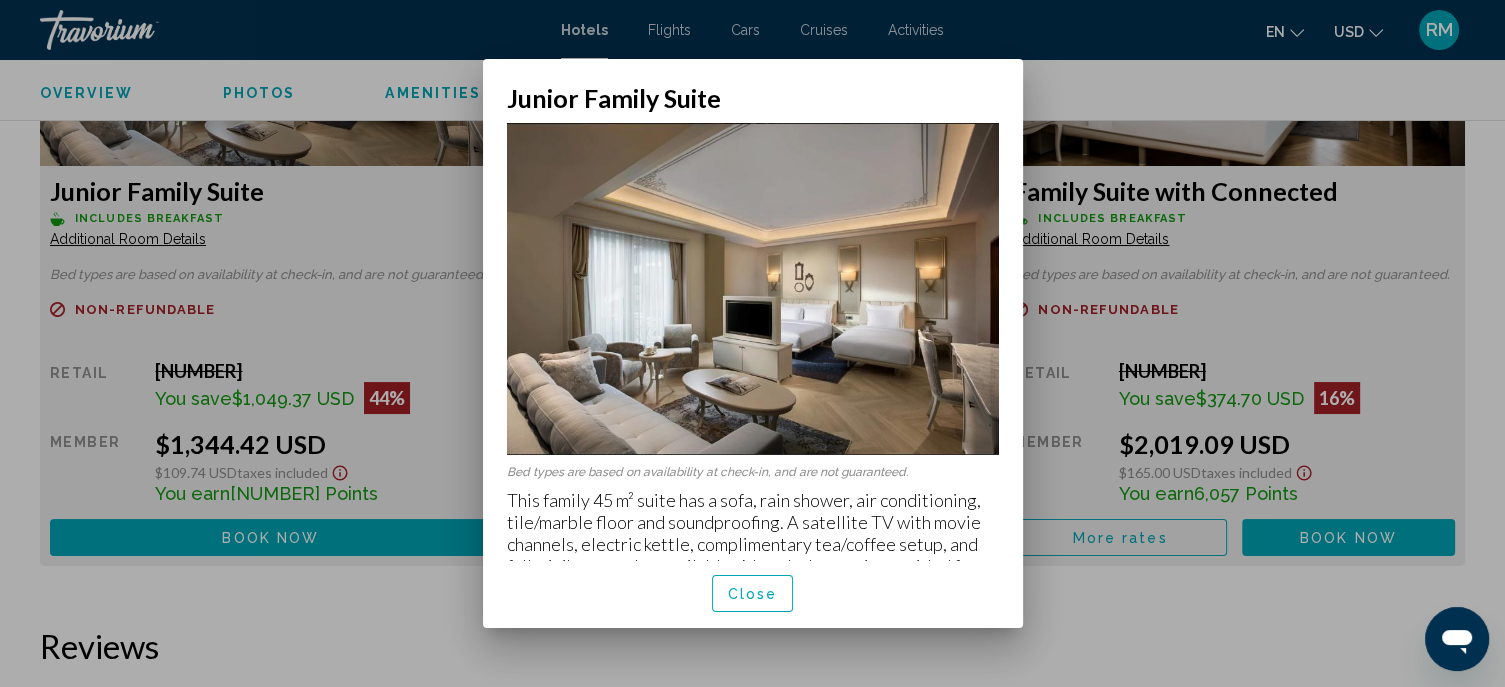 scroll, scrollTop: 28, scrollLeft: 0, axis: vertical 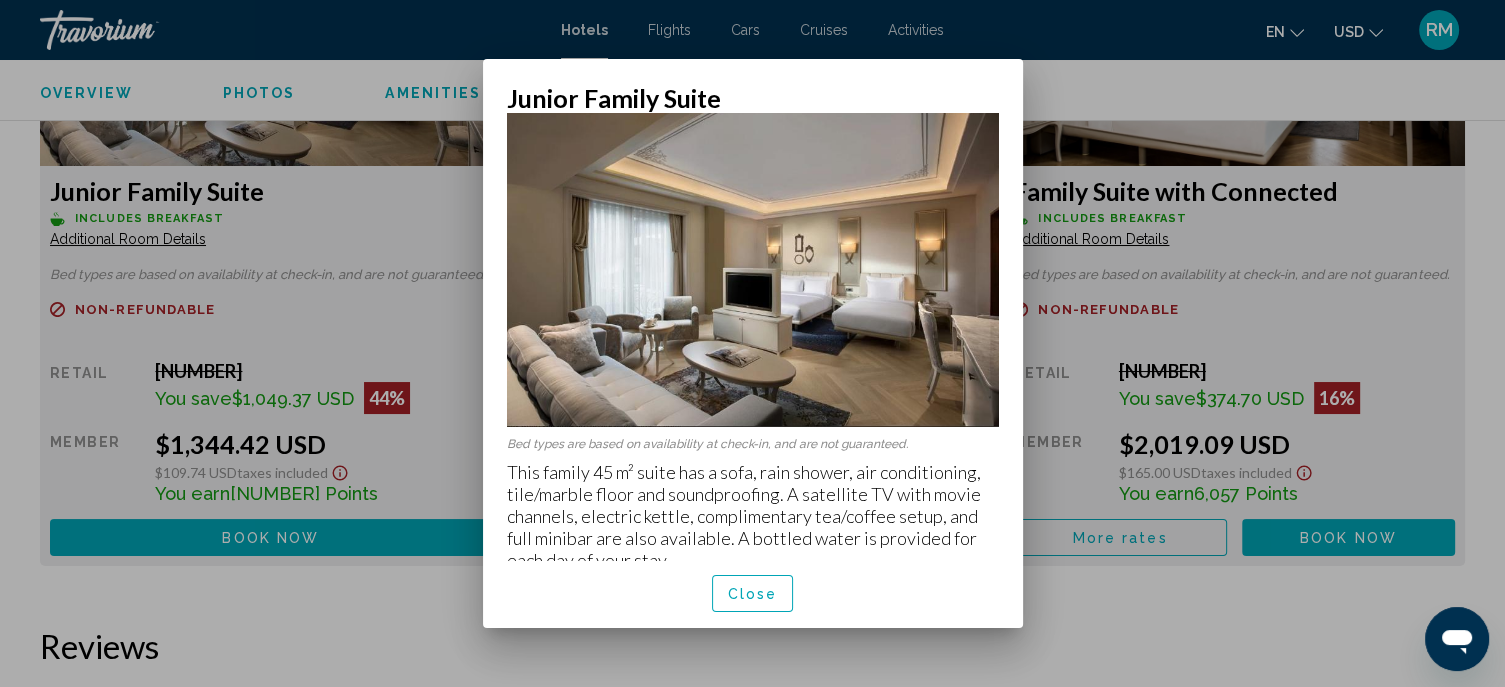click on "Close" at bounding box center [753, 594] 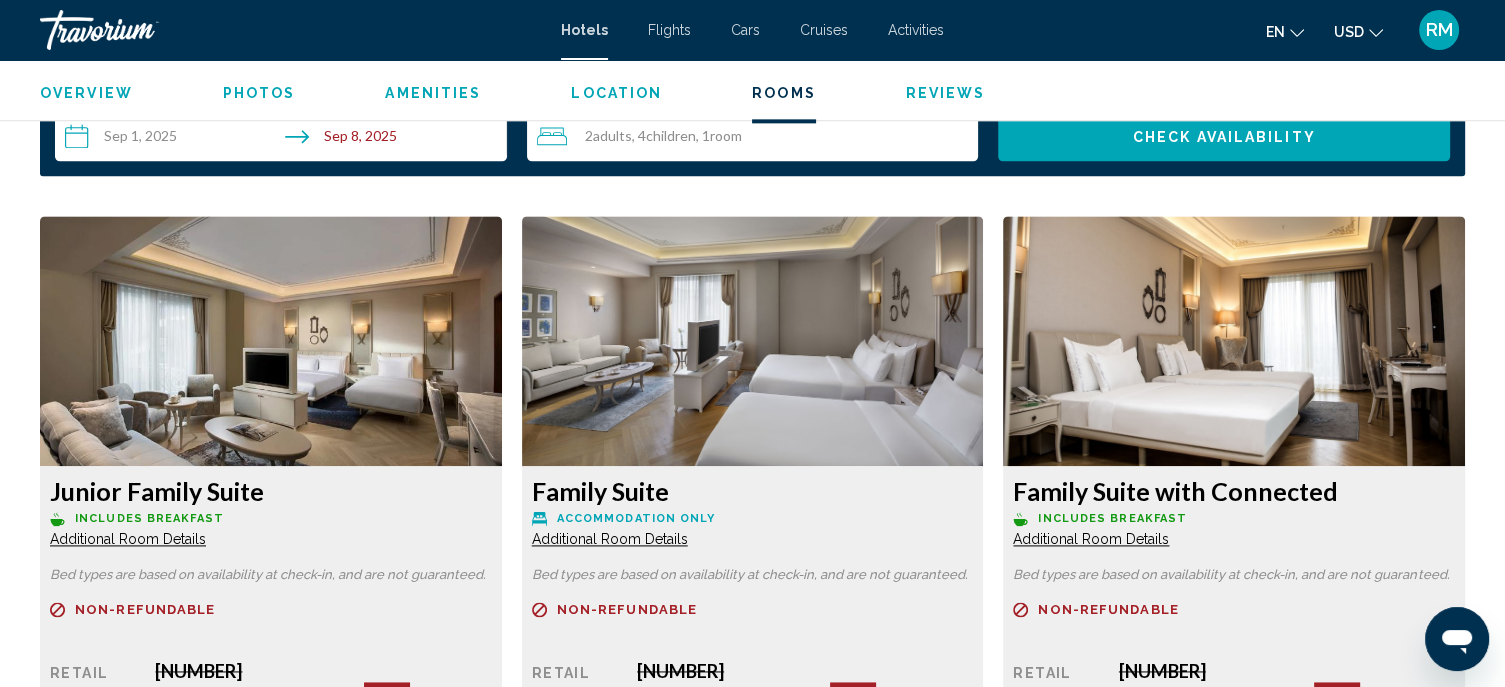 scroll, scrollTop: 2816, scrollLeft: 0, axis: vertical 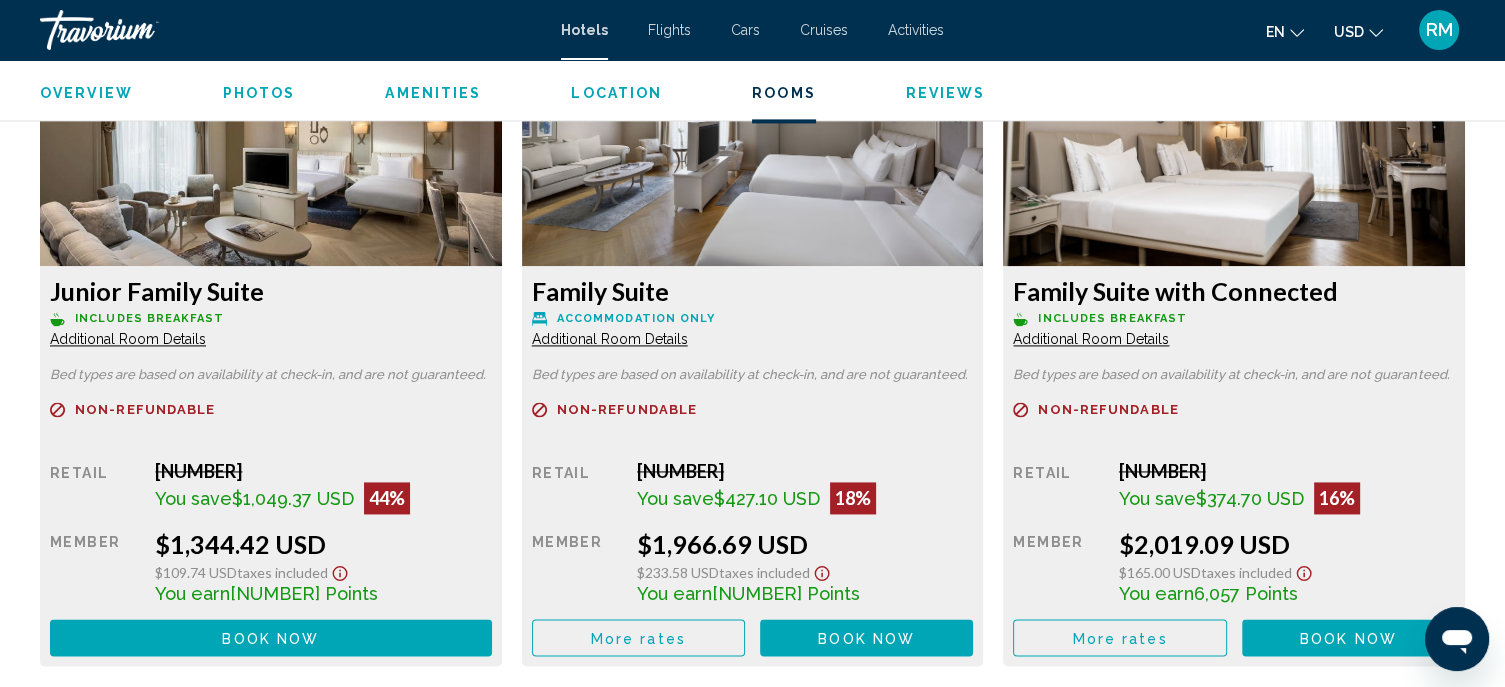 click on "Additional Room Details" at bounding box center (128, 339) 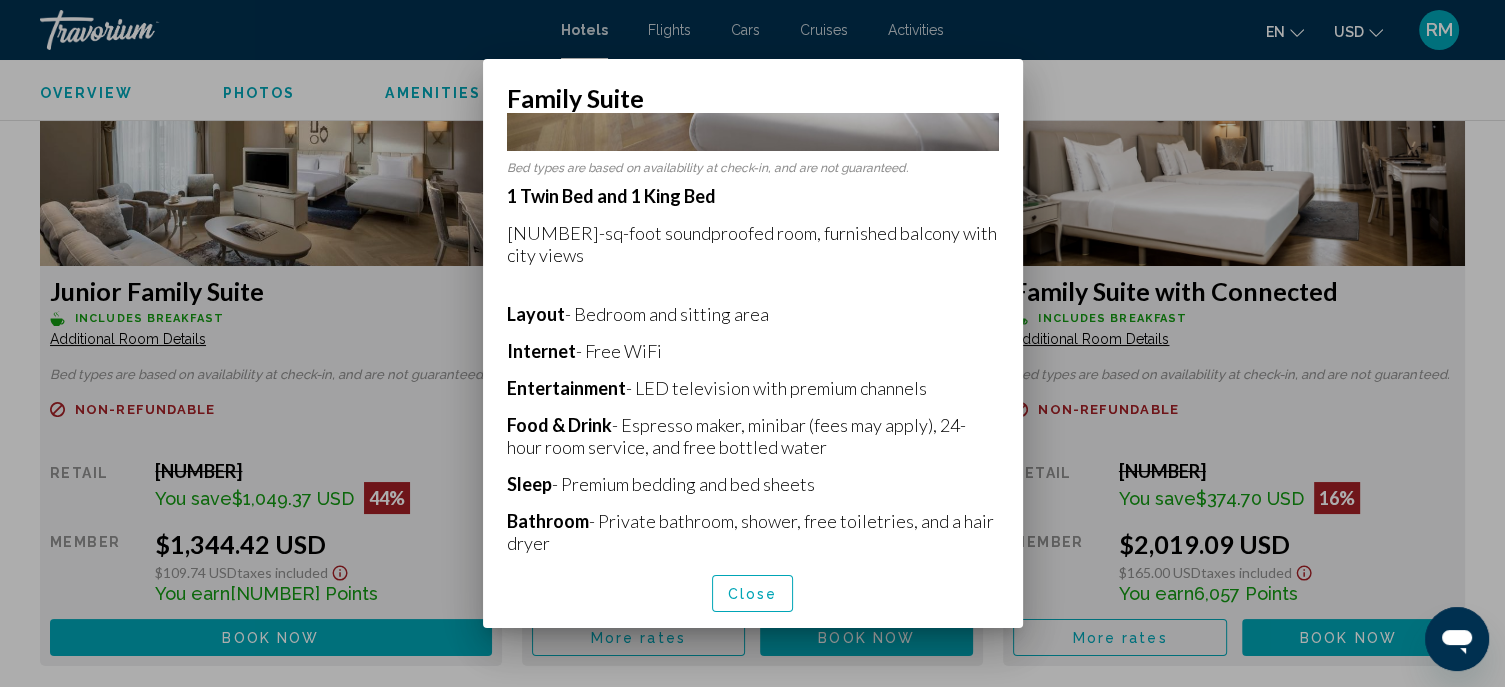 scroll, scrollTop: 400, scrollLeft: 0, axis: vertical 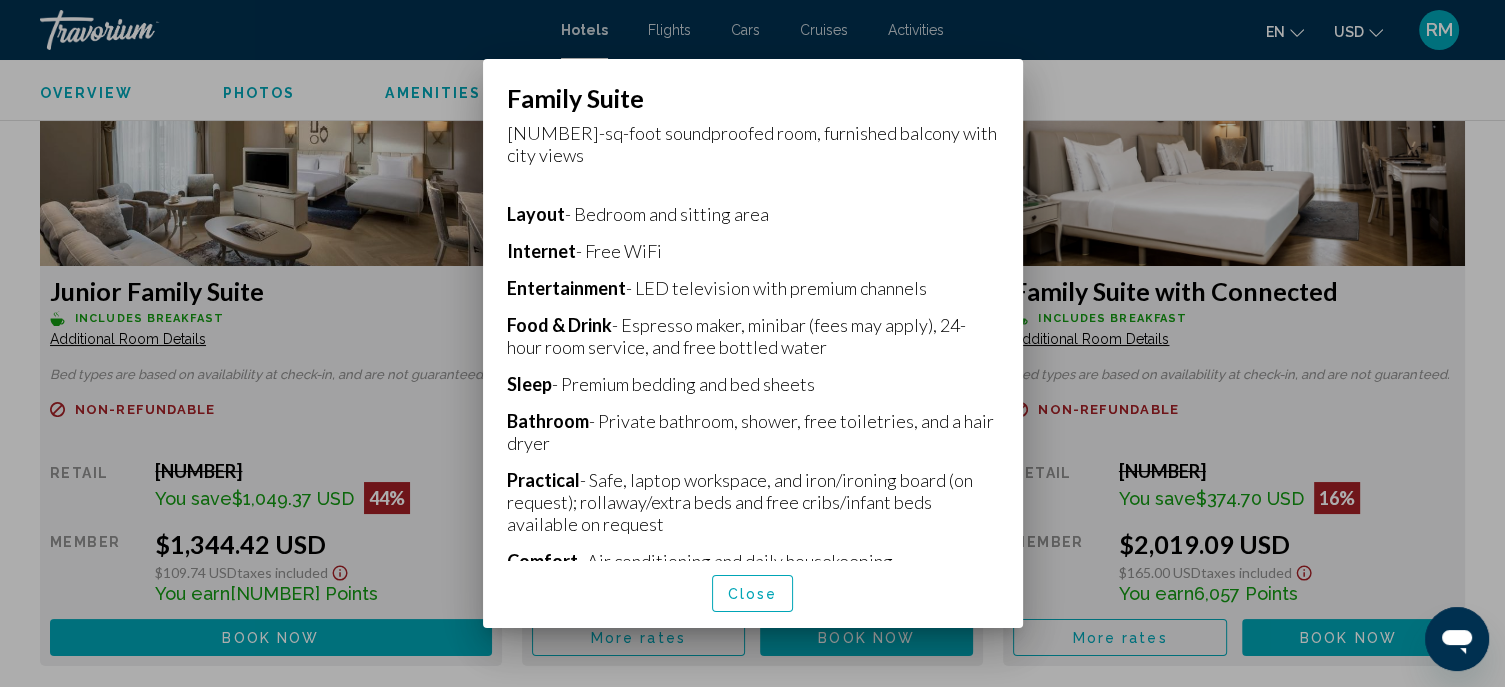 click on "Close" at bounding box center [753, 594] 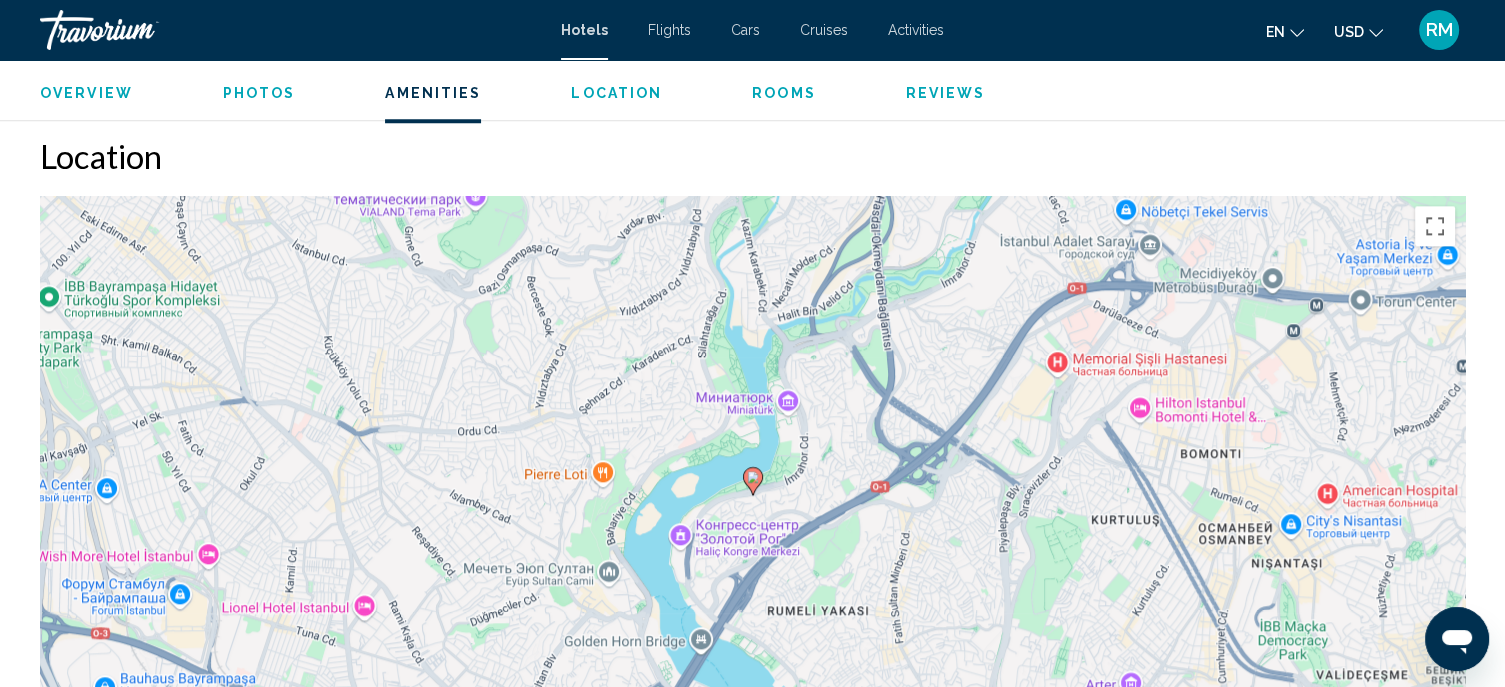 scroll, scrollTop: 1716, scrollLeft: 0, axis: vertical 